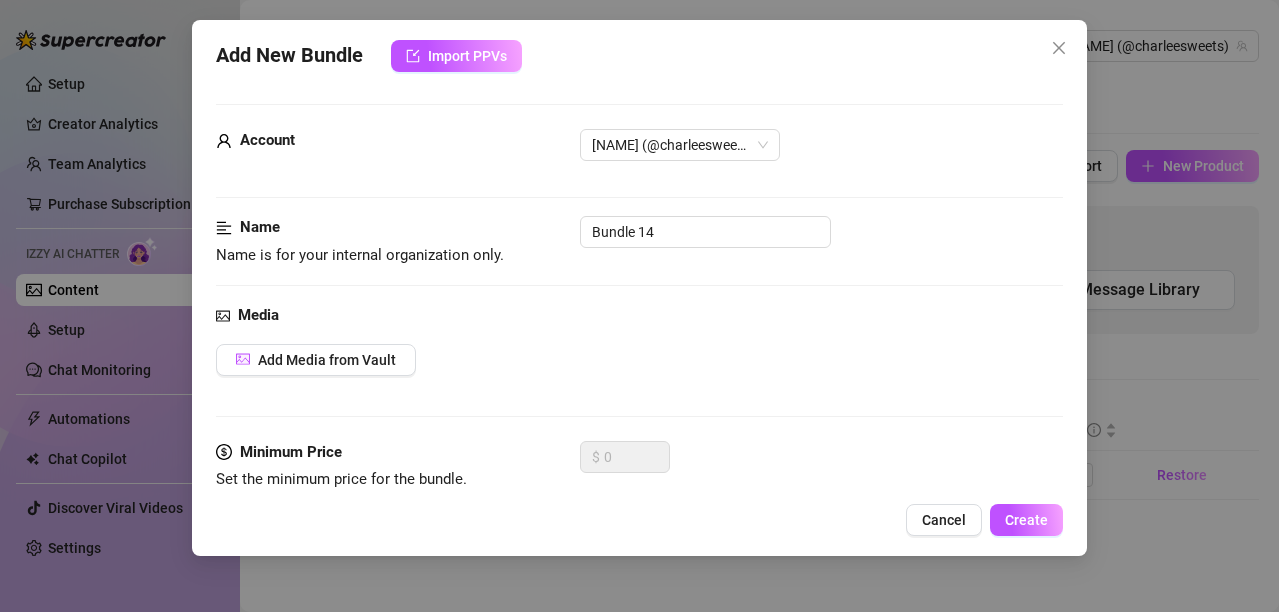 scroll, scrollTop: 0, scrollLeft: 0, axis: both 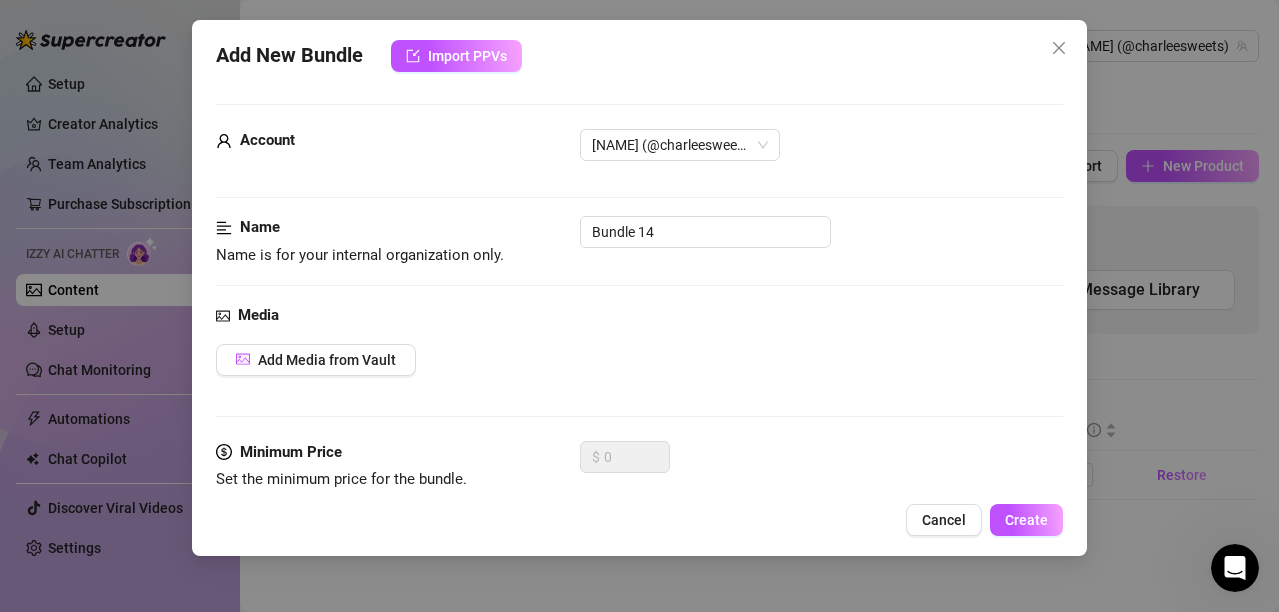 click on "Cancel" at bounding box center [944, 520] 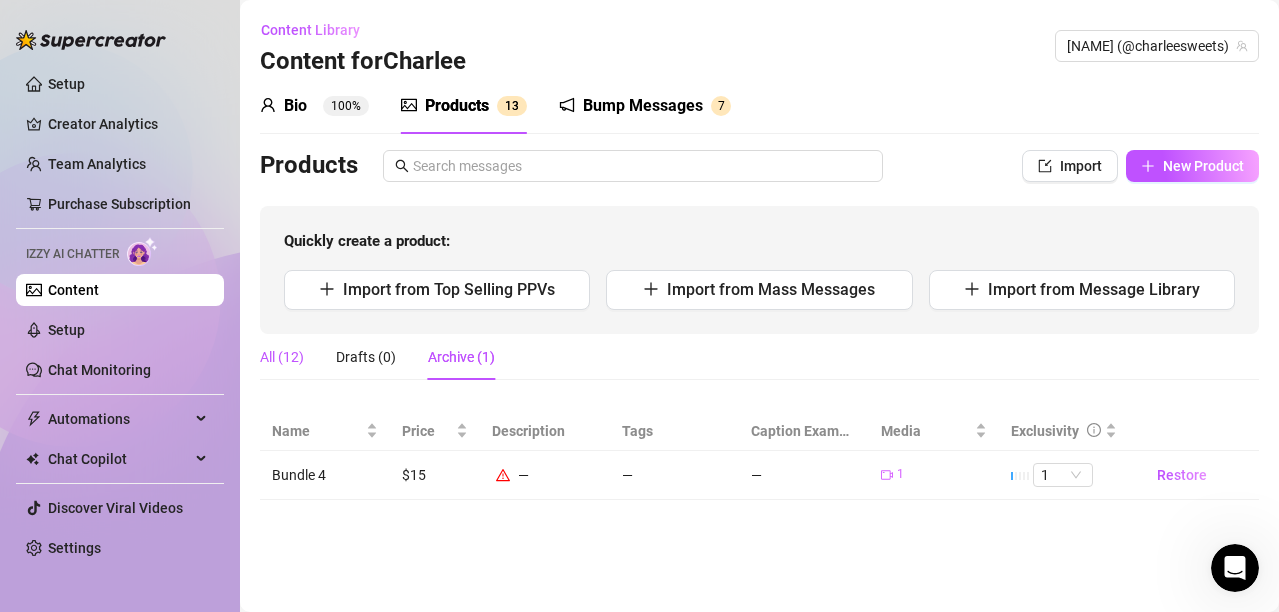 click on "All (12)" at bounding box center (282, 357) 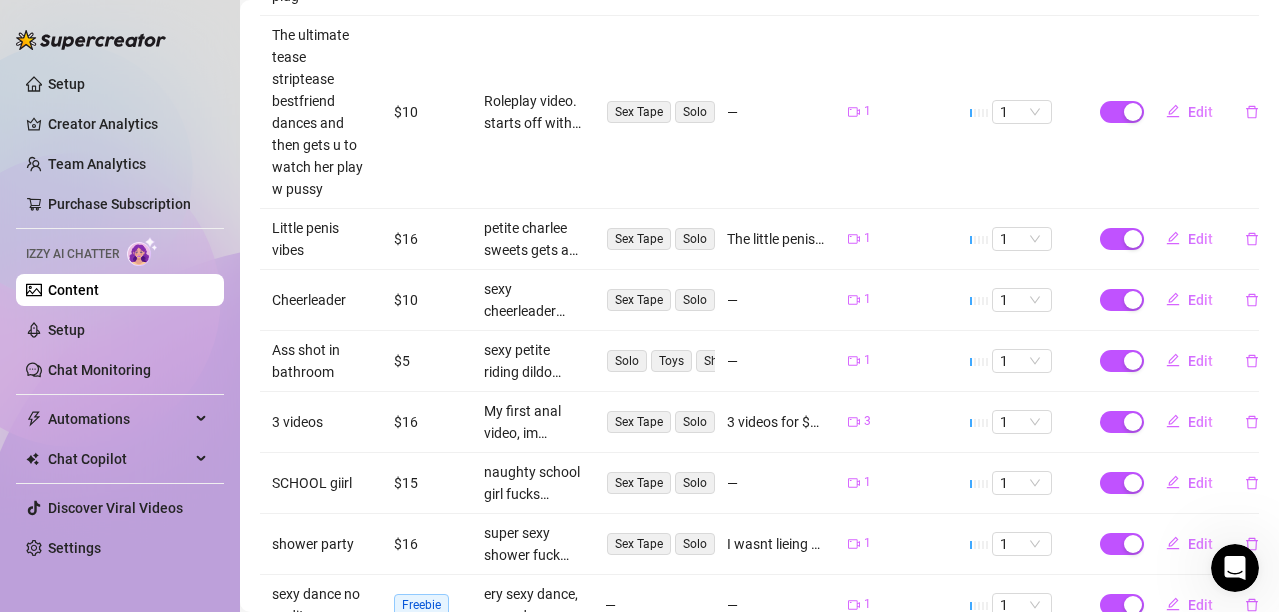 scroll, scrollTop: 719, scrollLeft: 0, axis: vertical 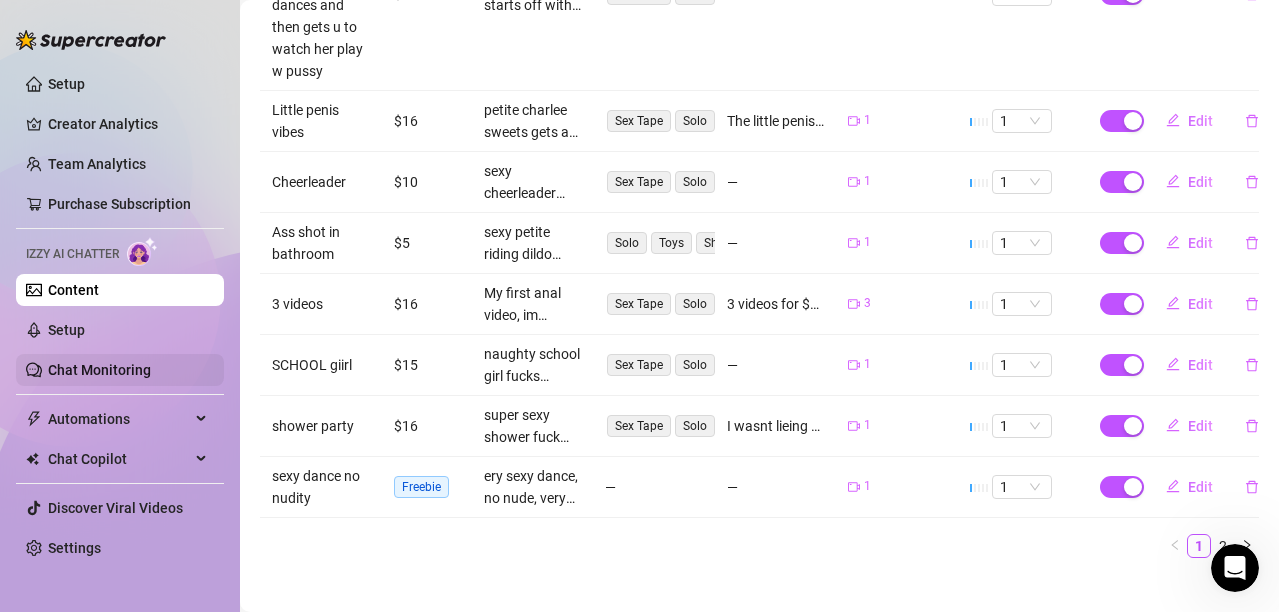 click on "Chat Monitoring" at bounding box center [99, 370] 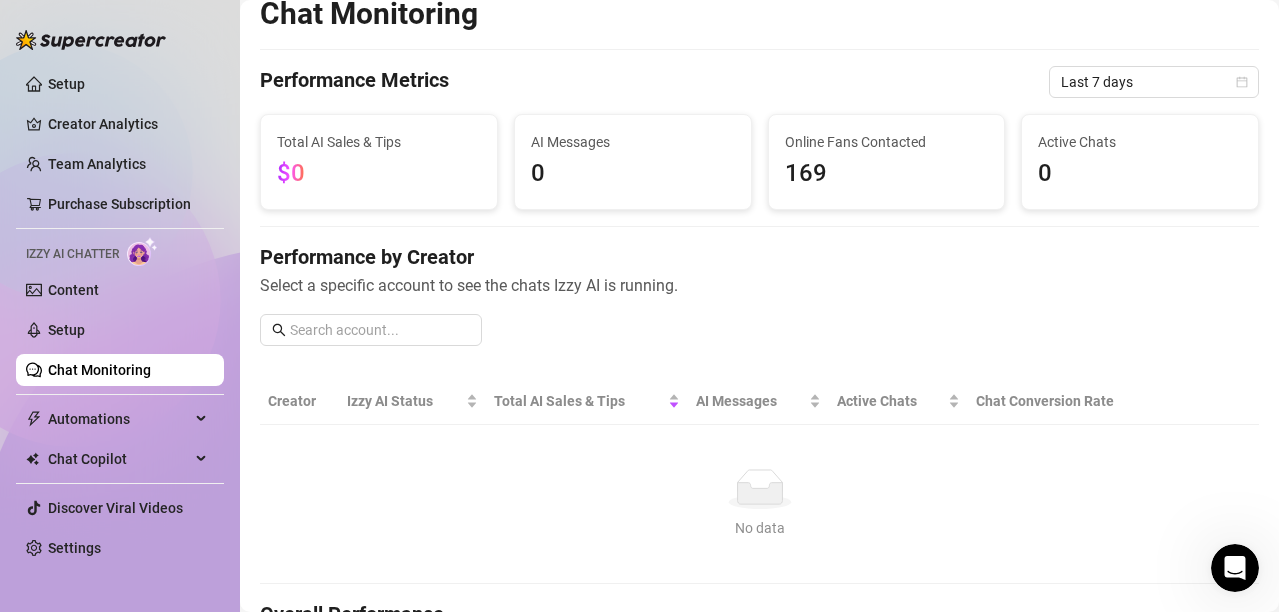 scroll, scrollTop: 0, scrollLeft: 0, axis: both 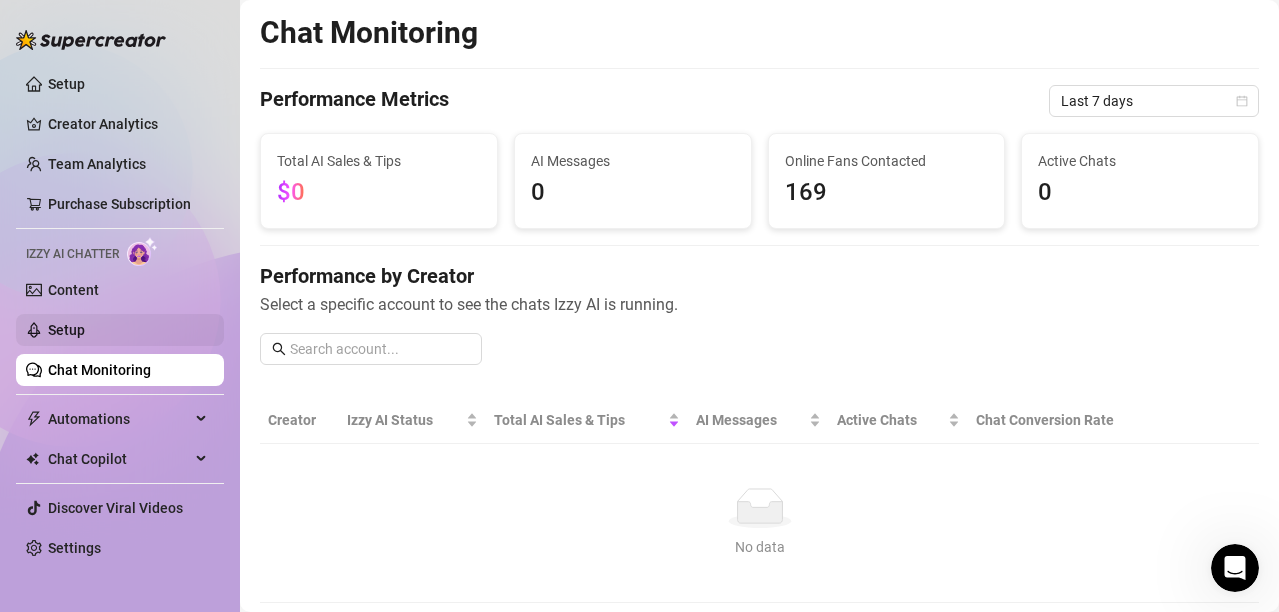 click on "Setup" at bounding box center [66, 330] 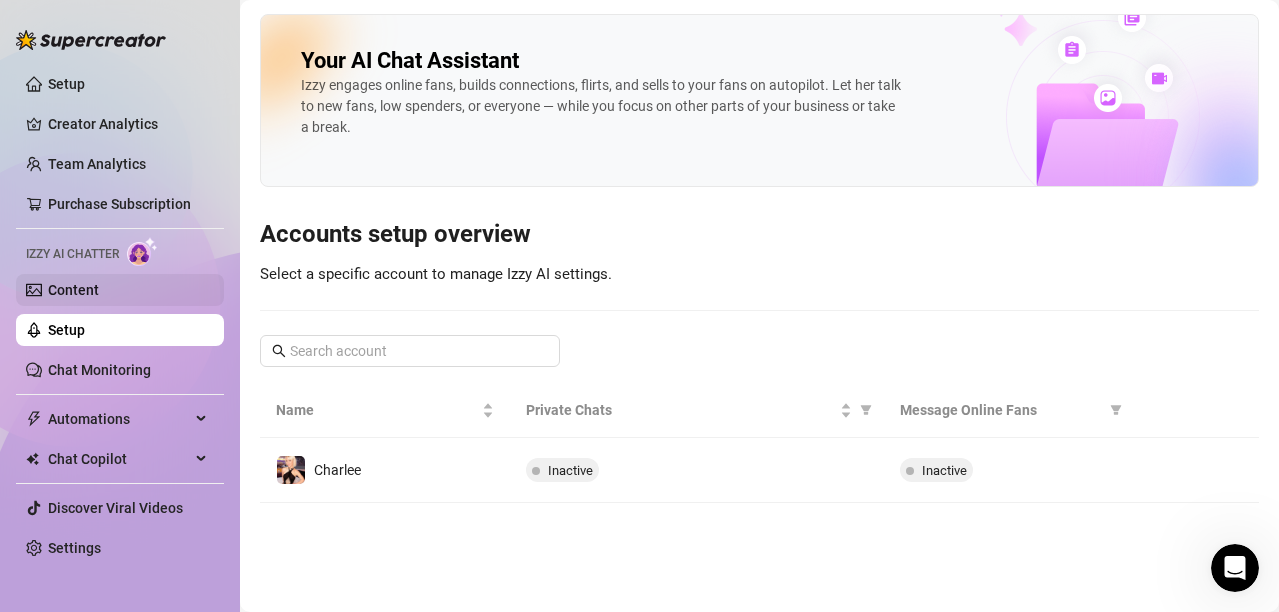 click on "Content" at bounding box center (73, 290) 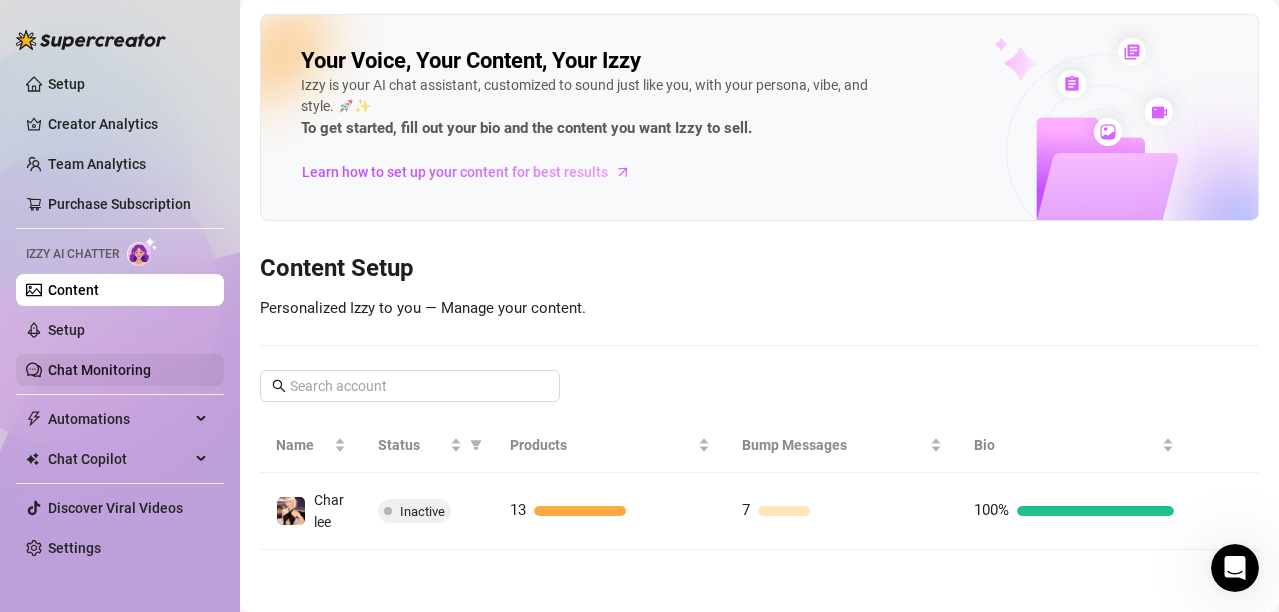 click on "Chat Monitoring" at bounding box center [99, 370] 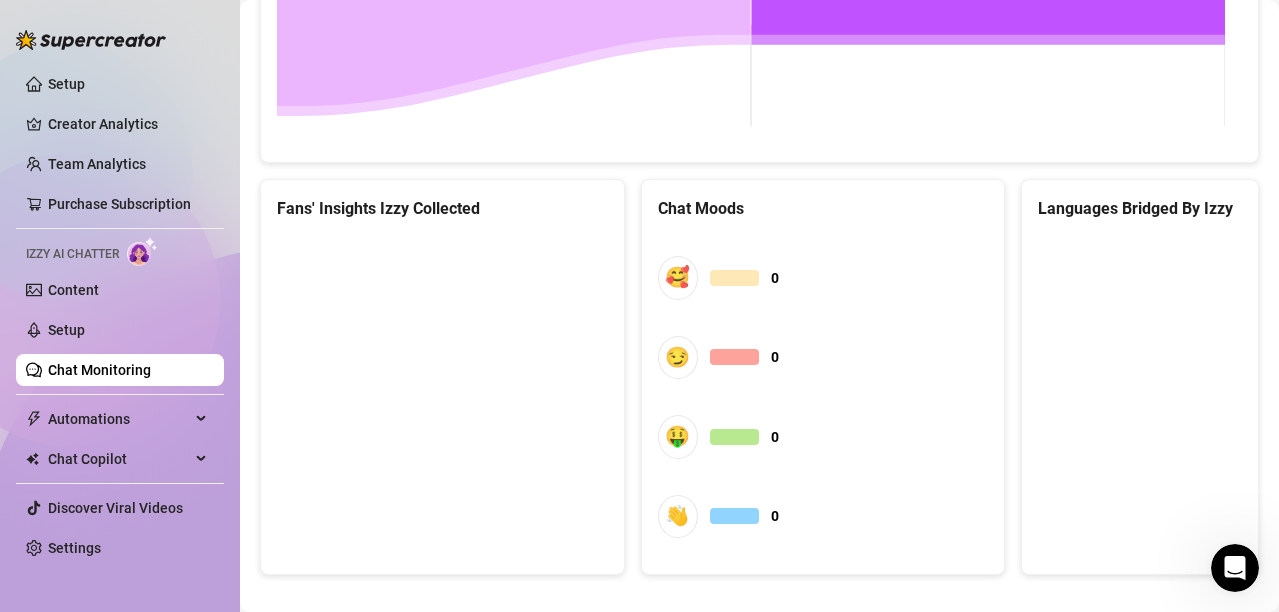 scroll, scrollTop: 1187, scrollLeft: 0, axis: vertical 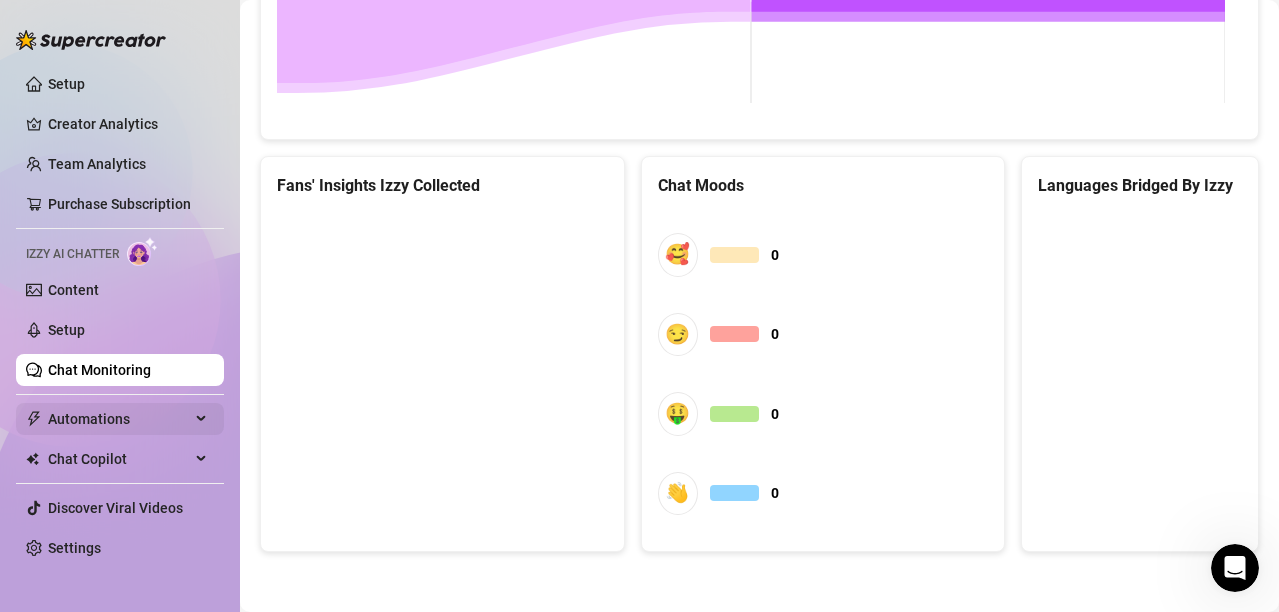 click on "Automations" at bounding box center [119, 419] 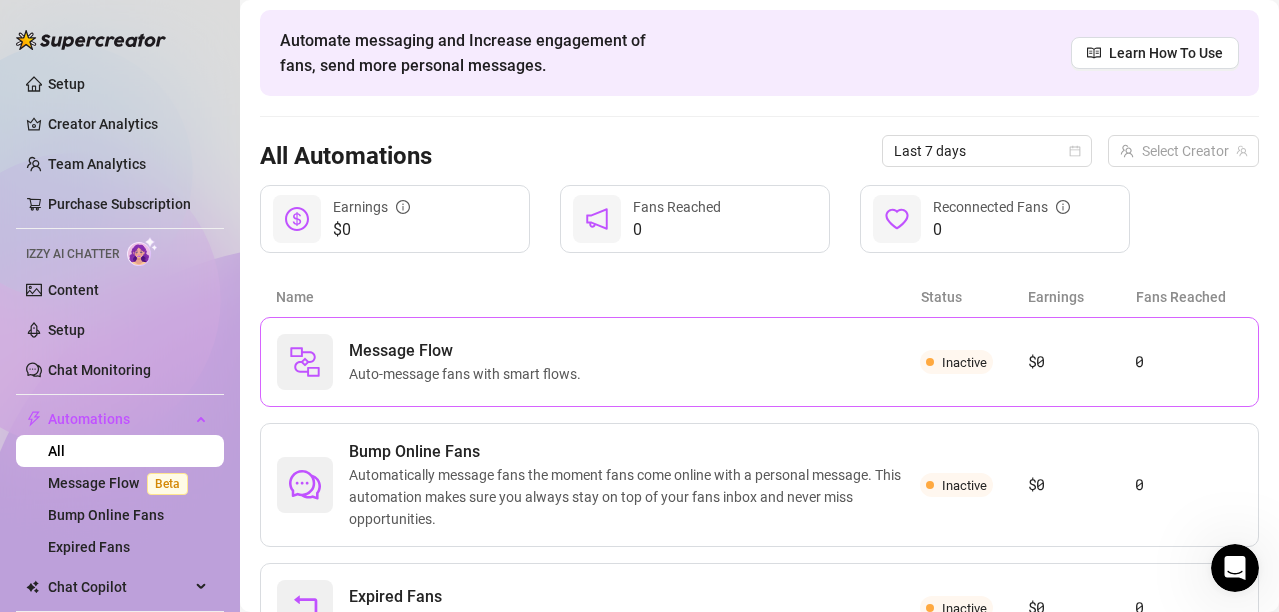 scroll, scrollTop: 0, scrollLeft: 0, axis: both 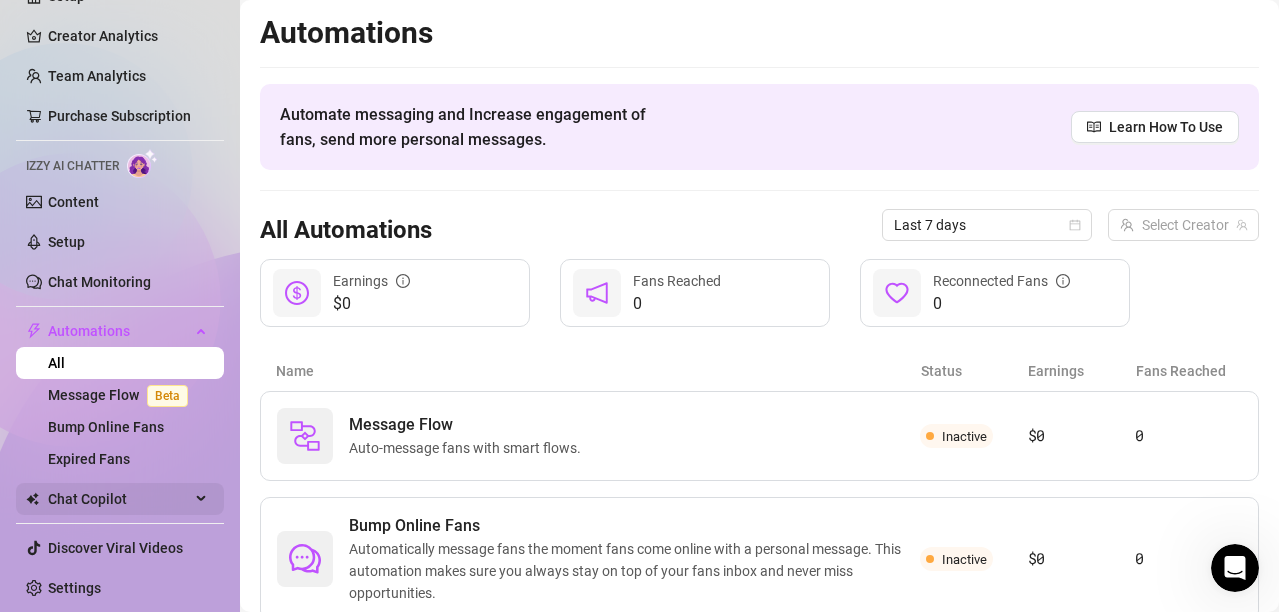 click on "Chat Copilot" at bounding box center (119, 499) 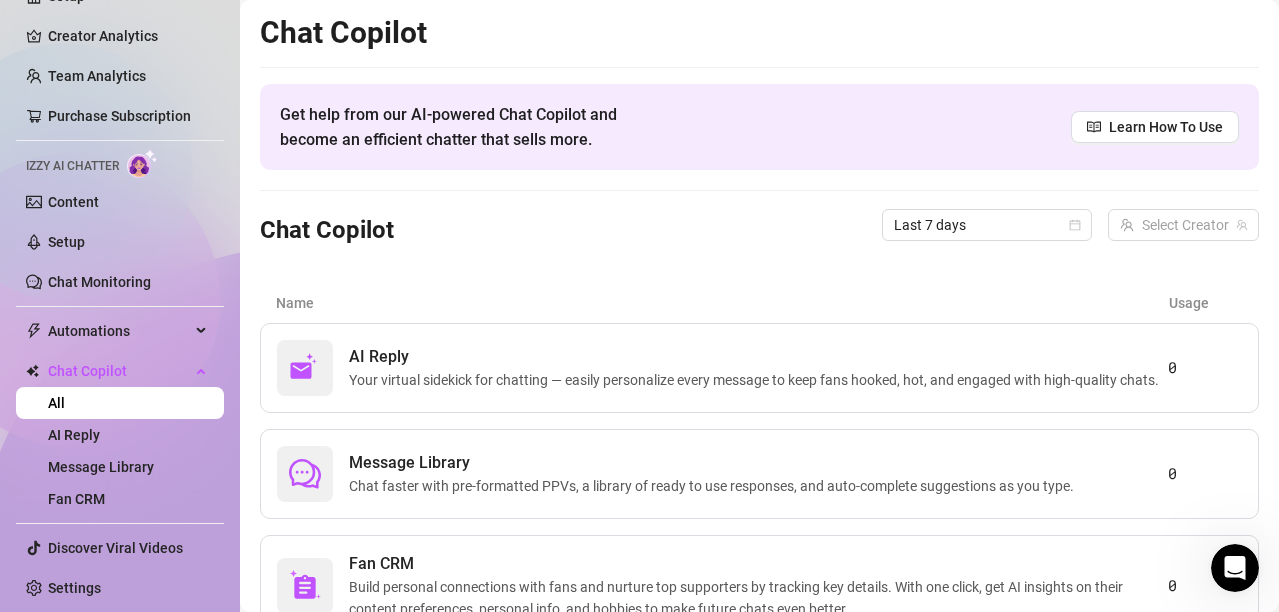scroll, scrollTop: 97, scrollLeft: 0, axis: vertical 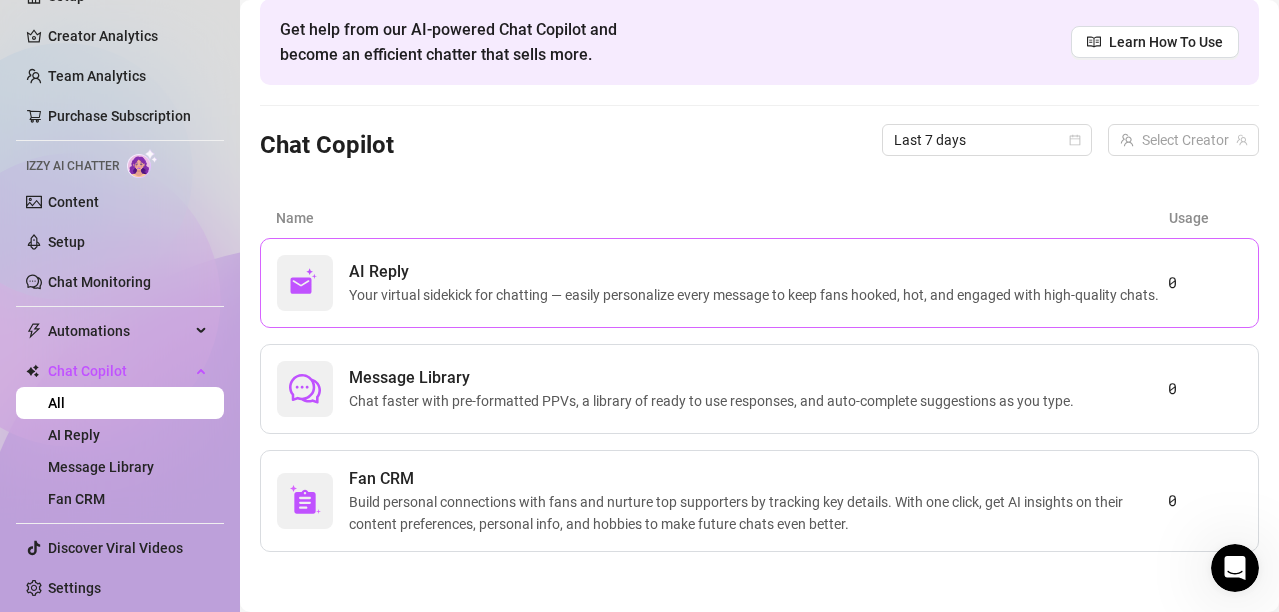 click on "Your virtual sidekick for chatting — easily personalize every message to keep fans hooked, hot, and engaged with high-quality chats." at bounding box center [758, 295] 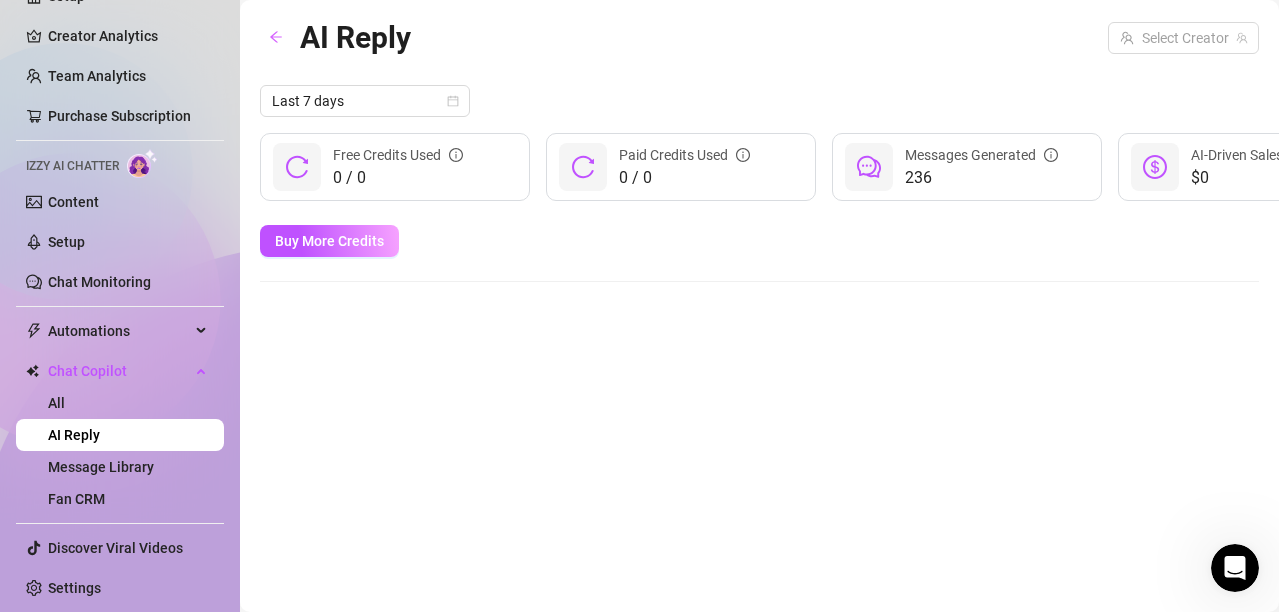 scroll, scrollTop: 0, scrollLeft: 0, axis: both 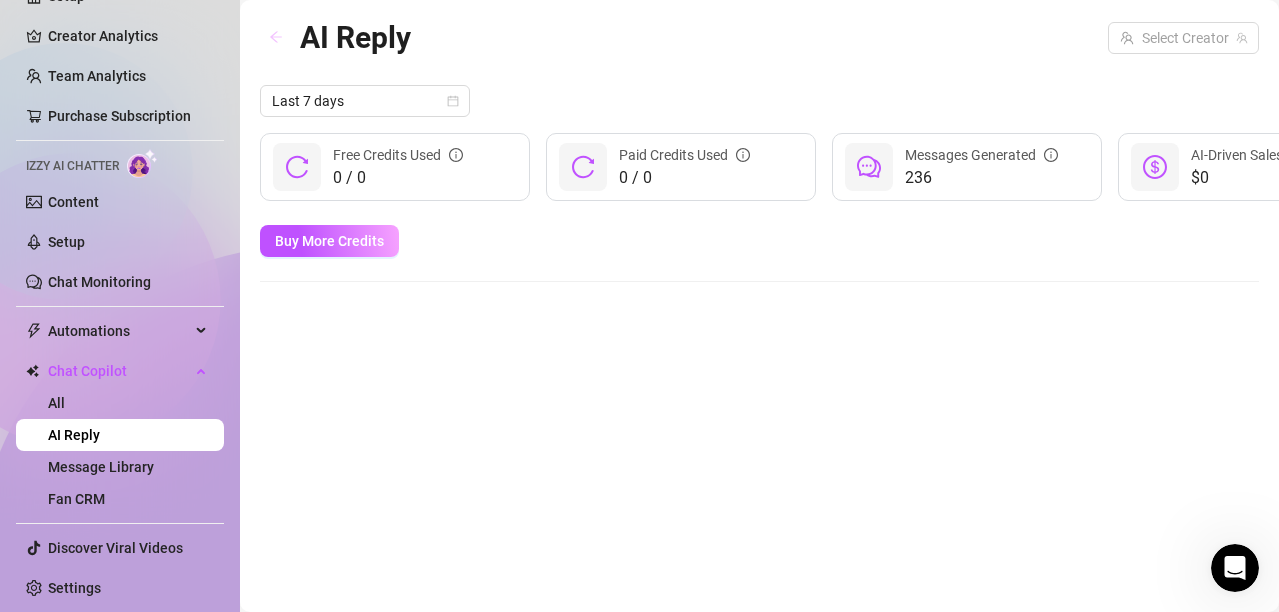 click 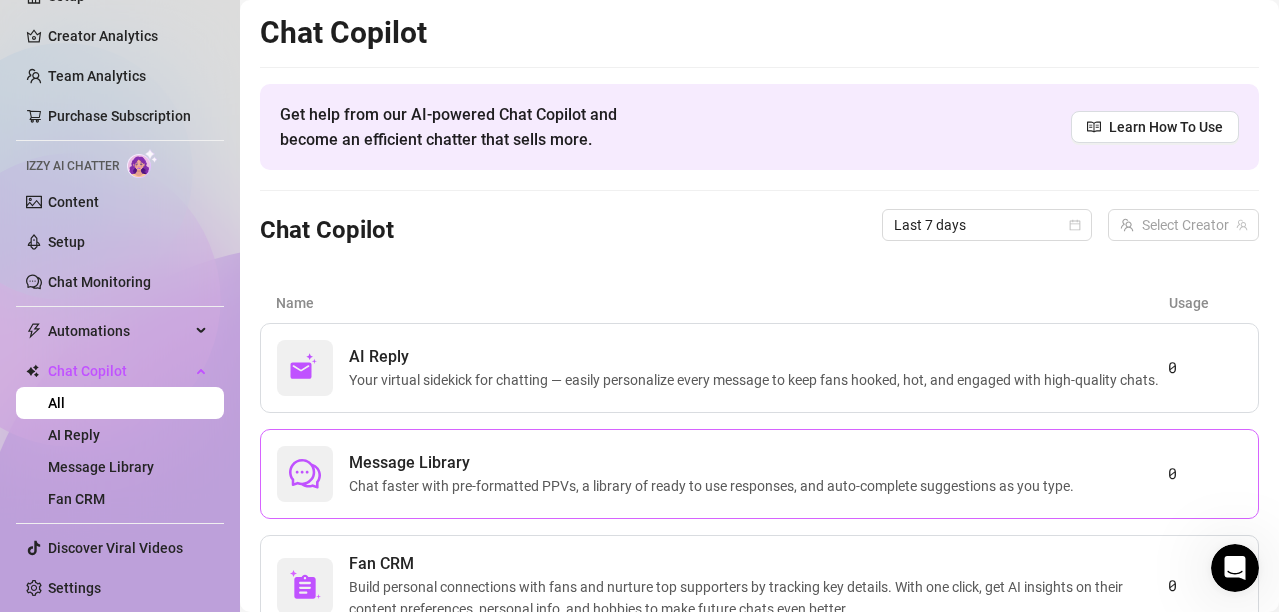 click on "Message Library" at bounding box center (715, 463) 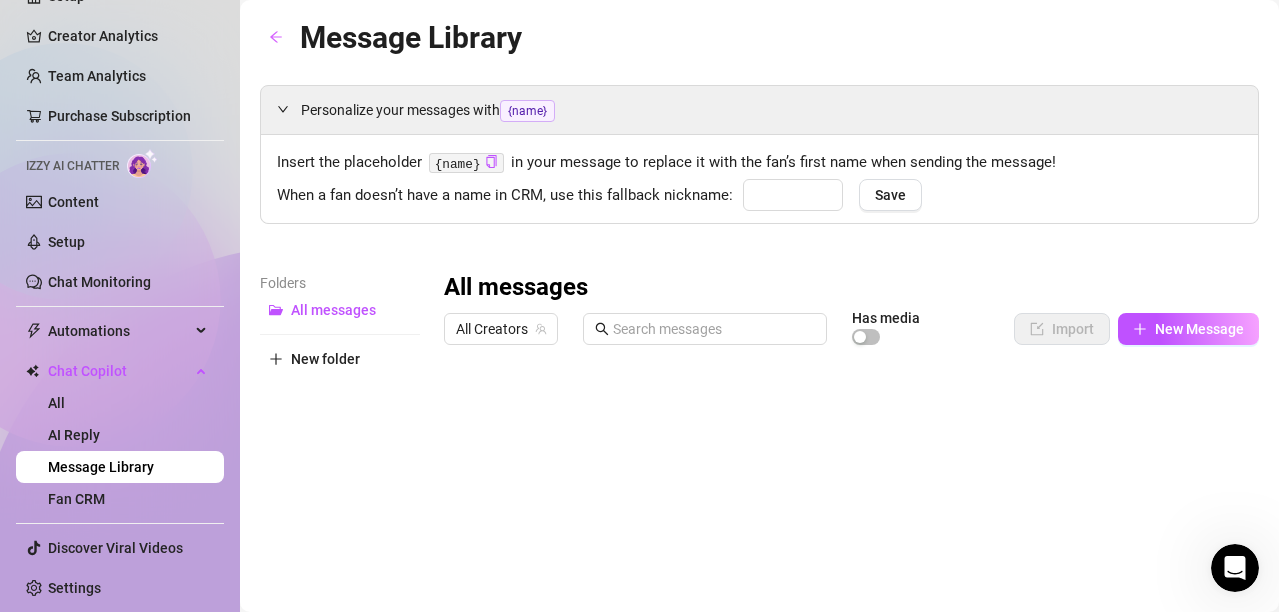 type on "babe" 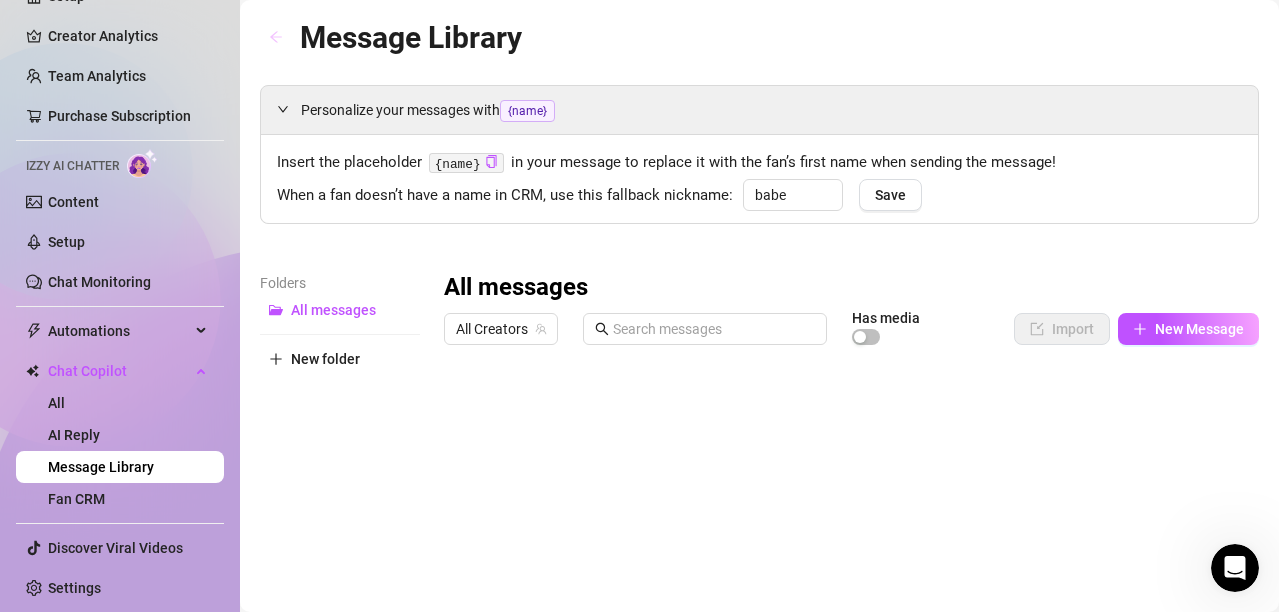 click 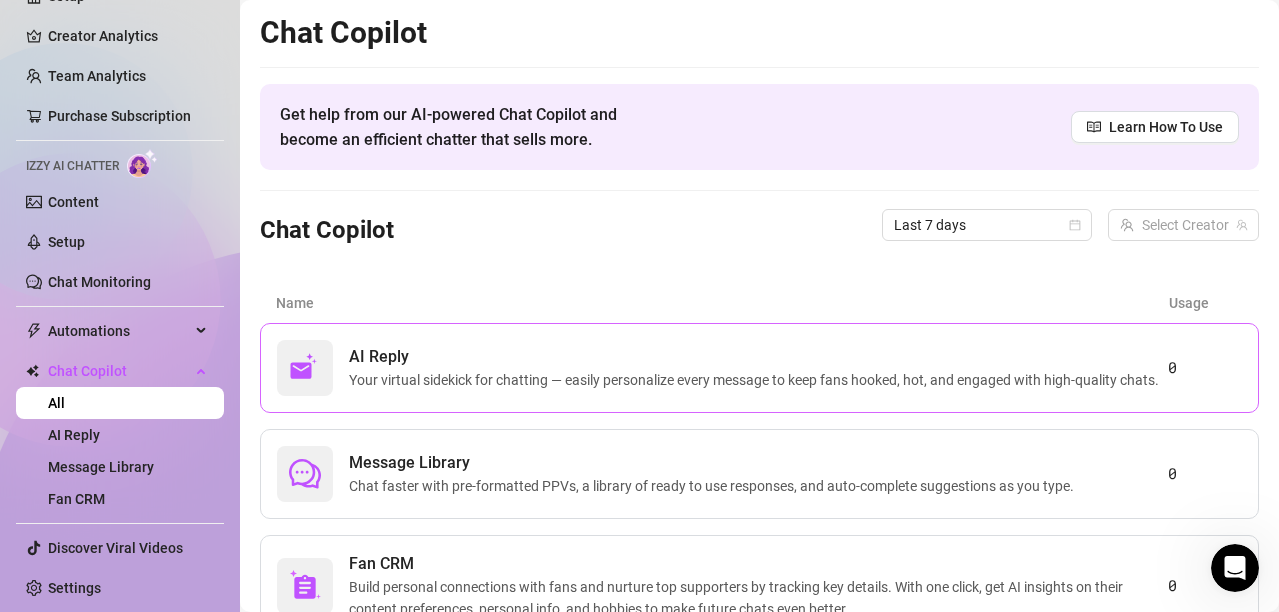 scroll, scrollTop: 97, scrollLeft: 0, axis: vertical 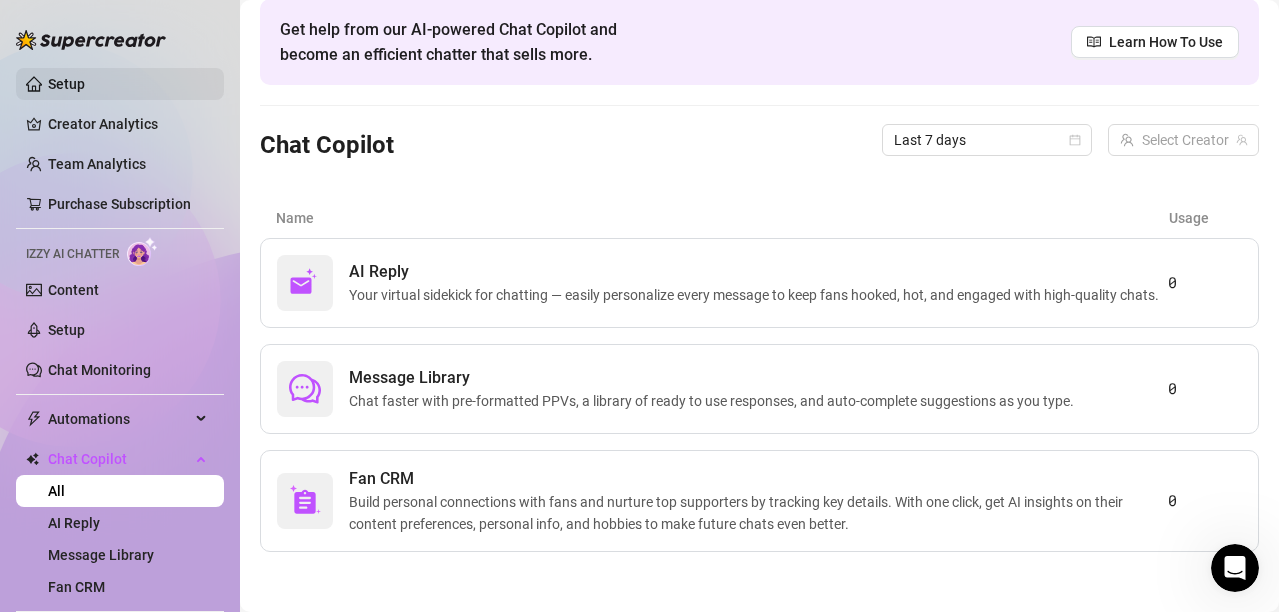 click on "Setup" at bounding box center (66, 84) 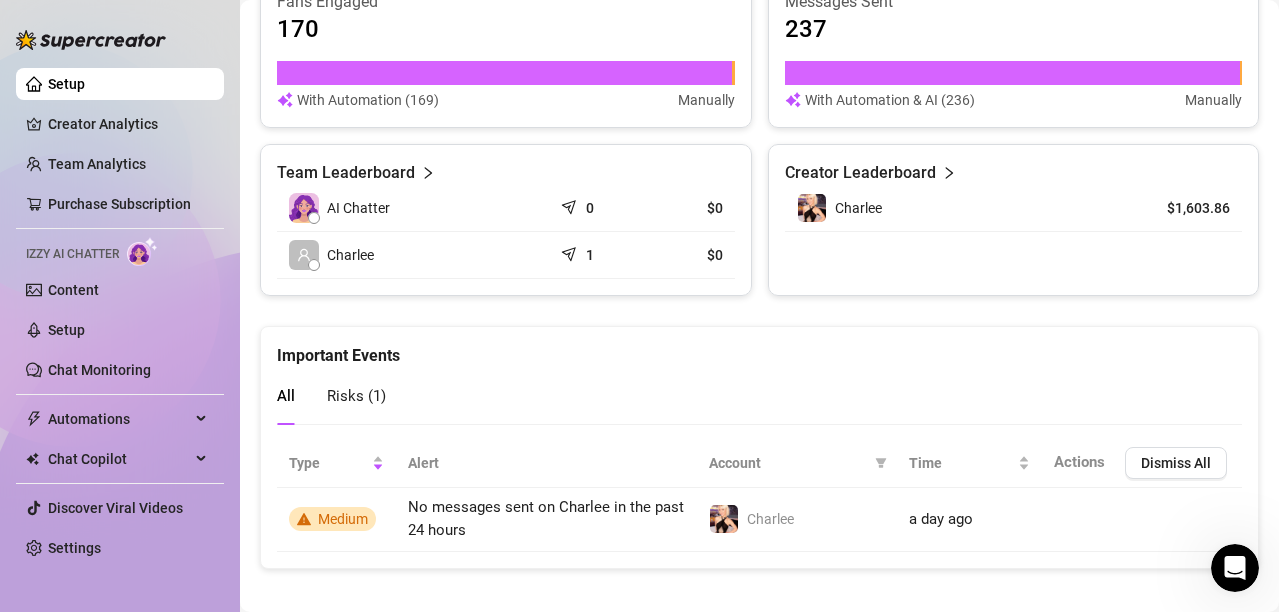 scroll, scrollTop: 848, scrollLeft: 0, axis: vertical 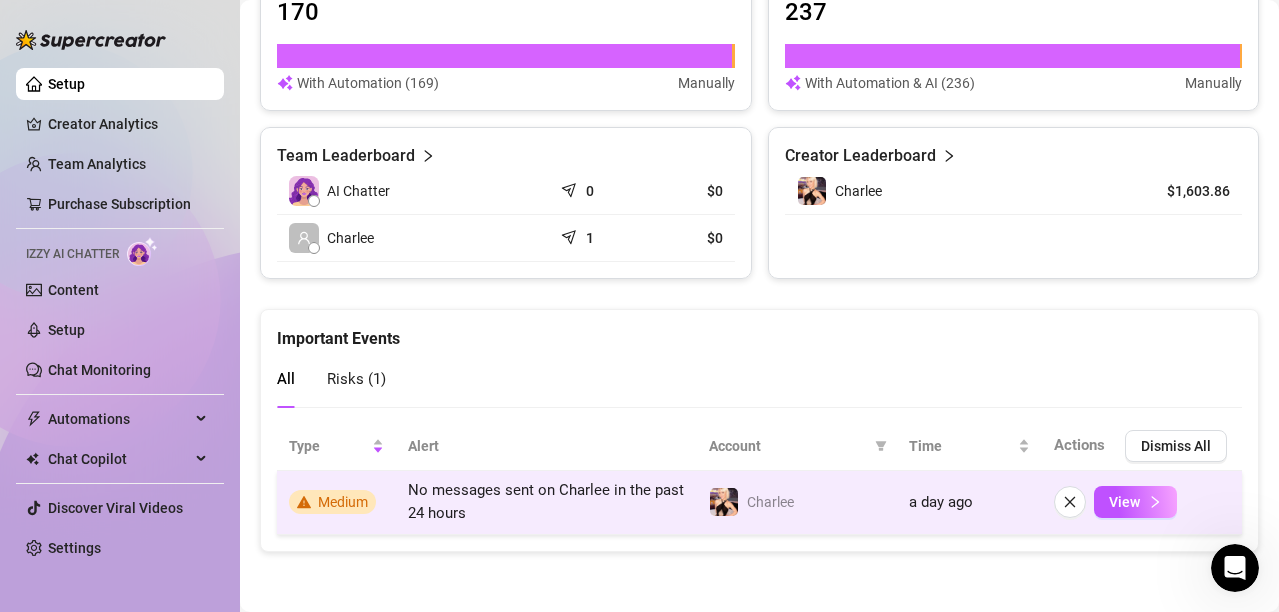 click on "No messages sent on Charlee in the past 24 hours" at bounding box center [546, 502] 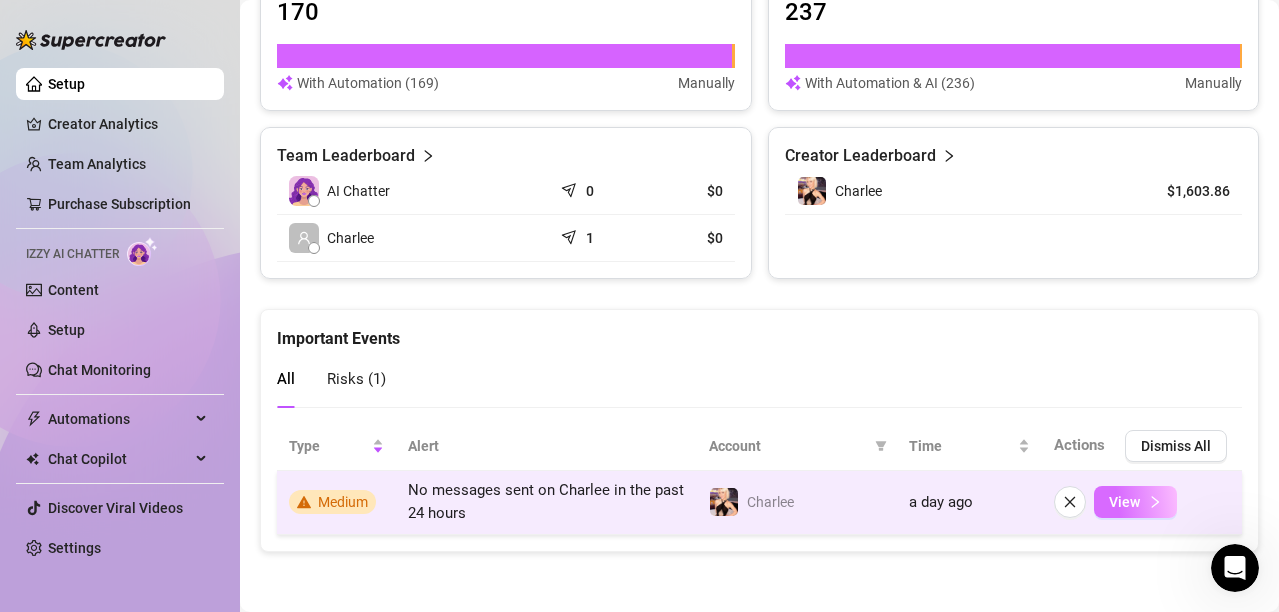 click on "View" at bounding box center [1135, 502] 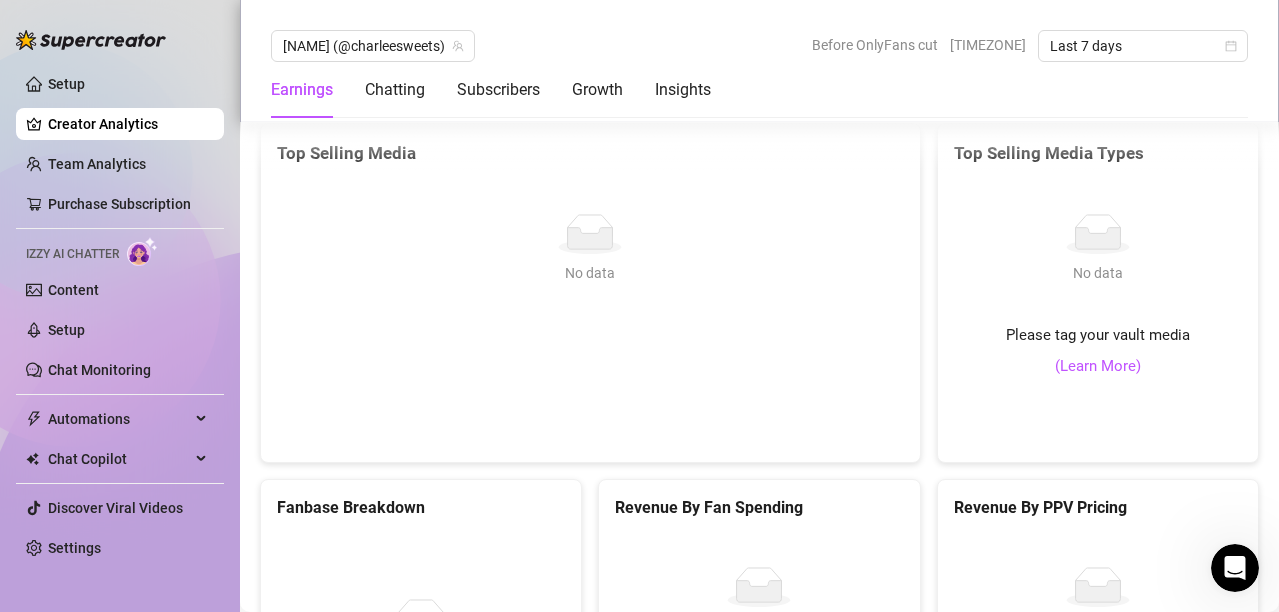 scroll, scrollTop: 3700, scrollLeft: 0, axis: vertical 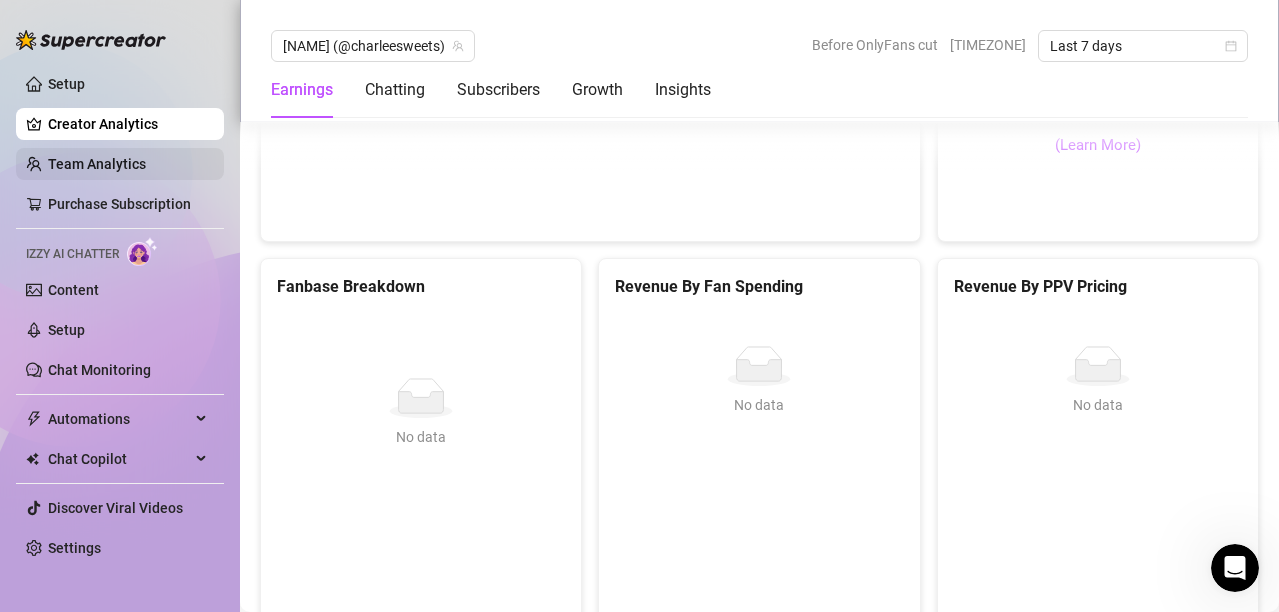 click on "Team Analytics" at bounding box center [97, 164] 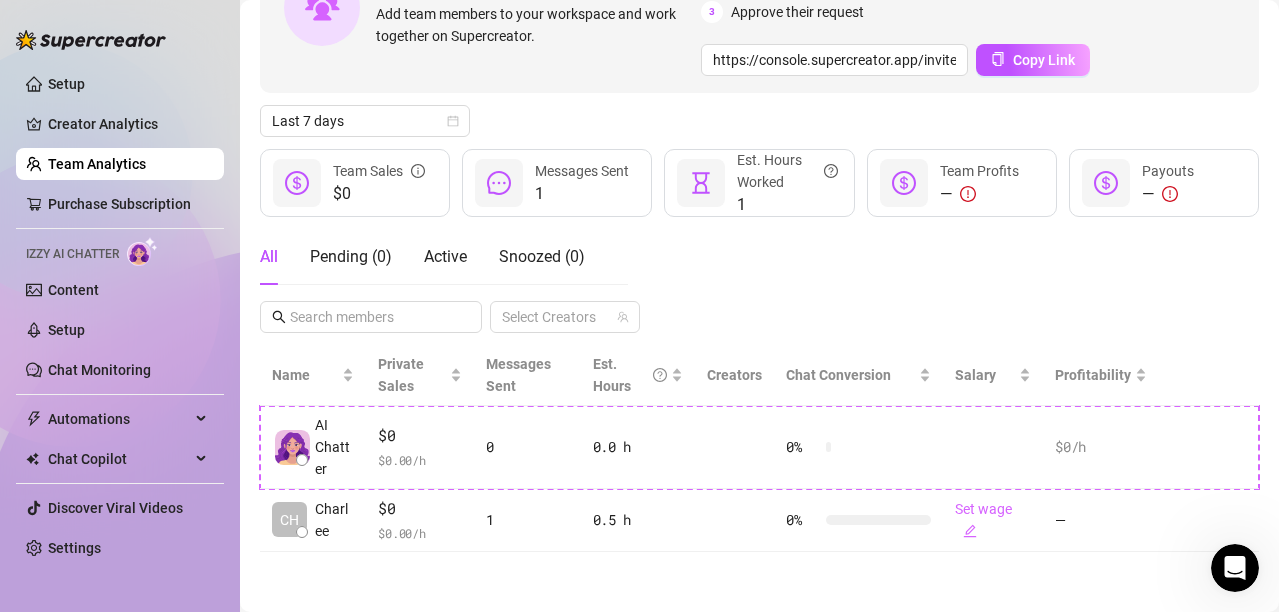 scroll, scrollTop: 0, scrollLeft: 0, axis: both 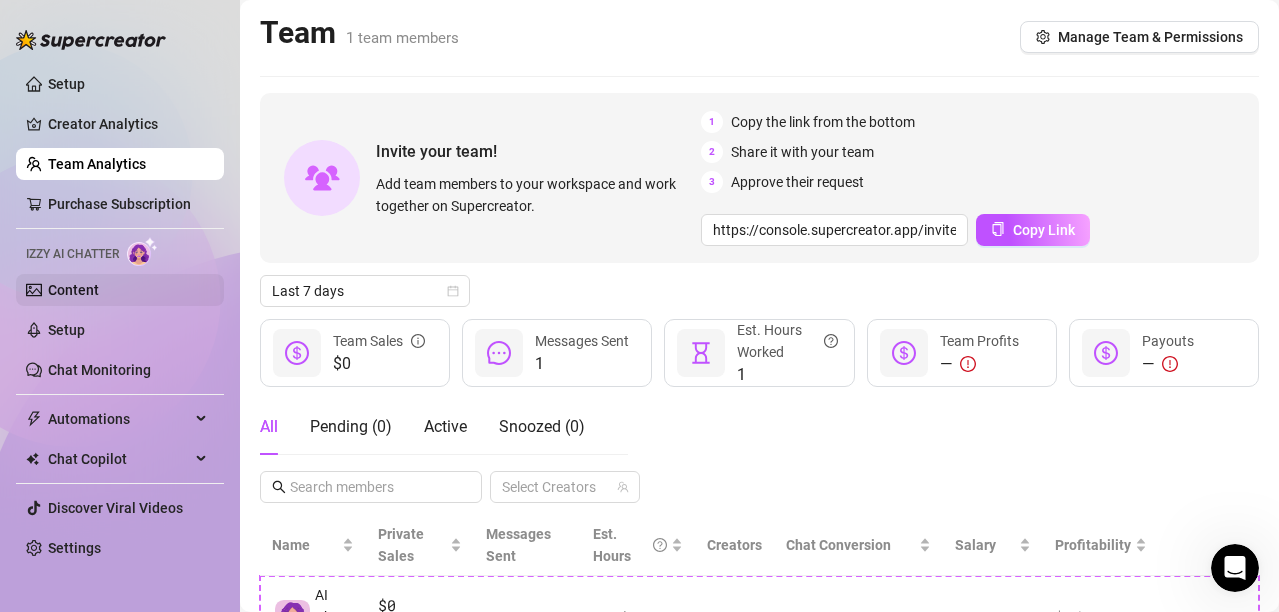 click on "Content" at bounding box center [73, 290] 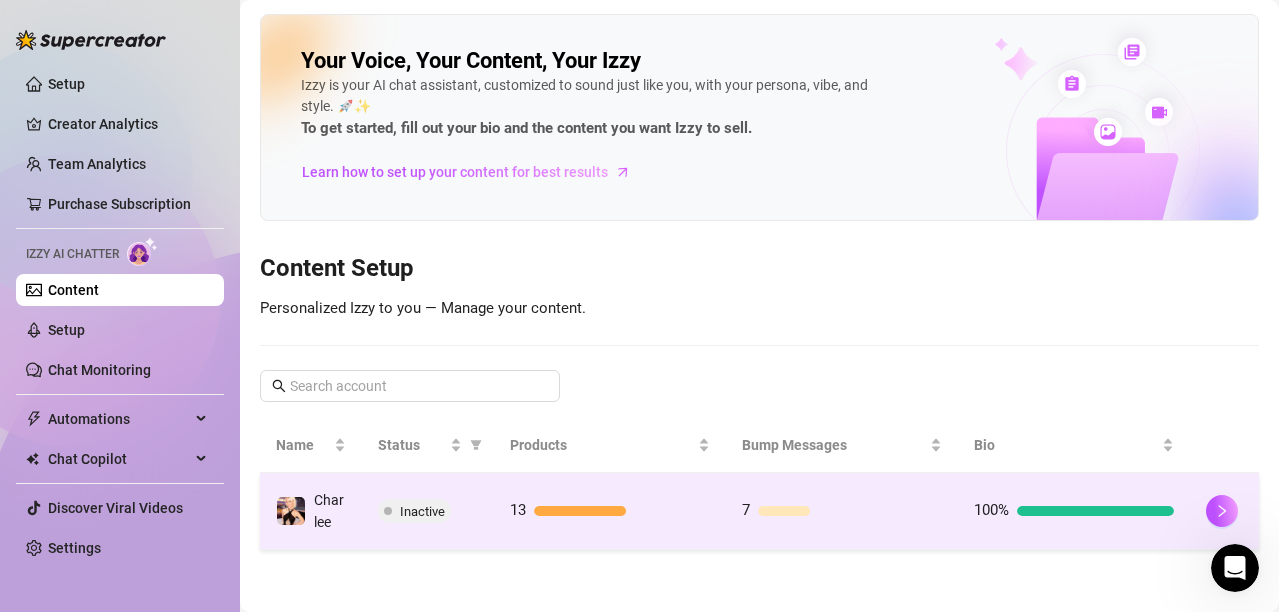 click at bounding box center (388, 511) 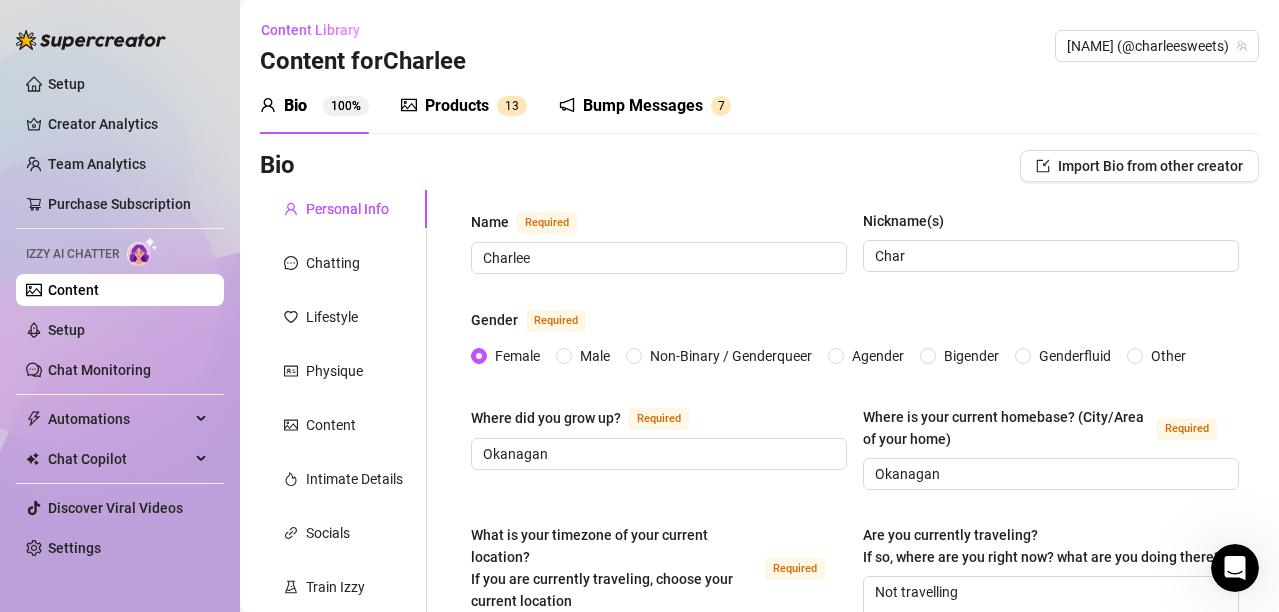 type 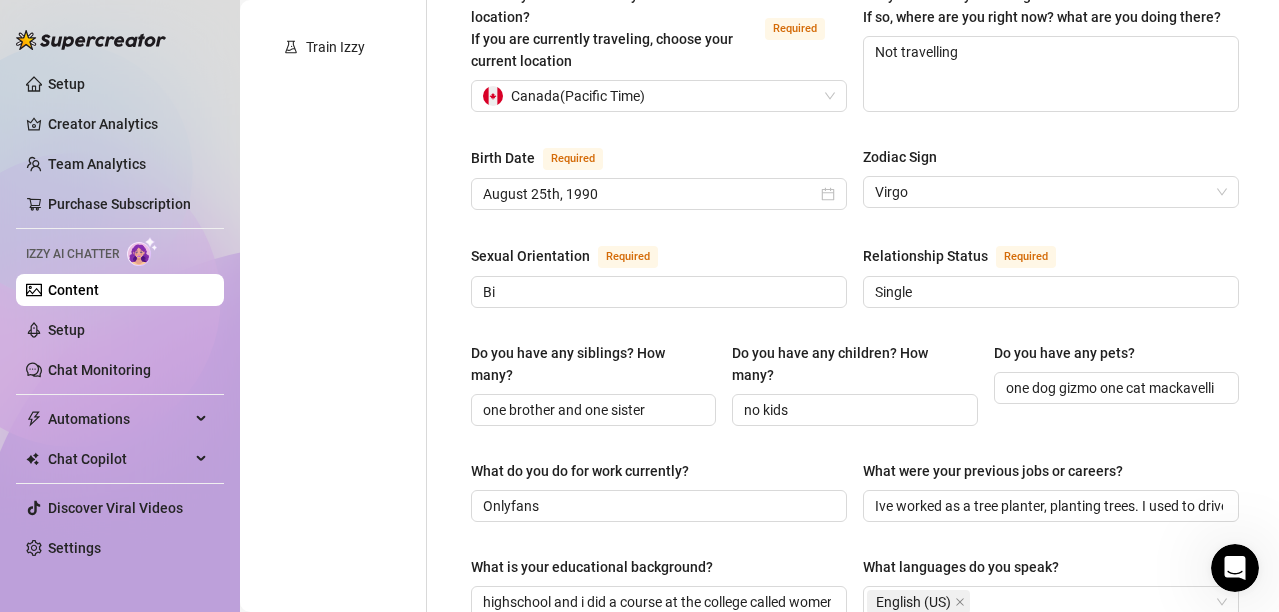 scroll, scrollTop: 300, scrollLeft: 0, axis: vertical 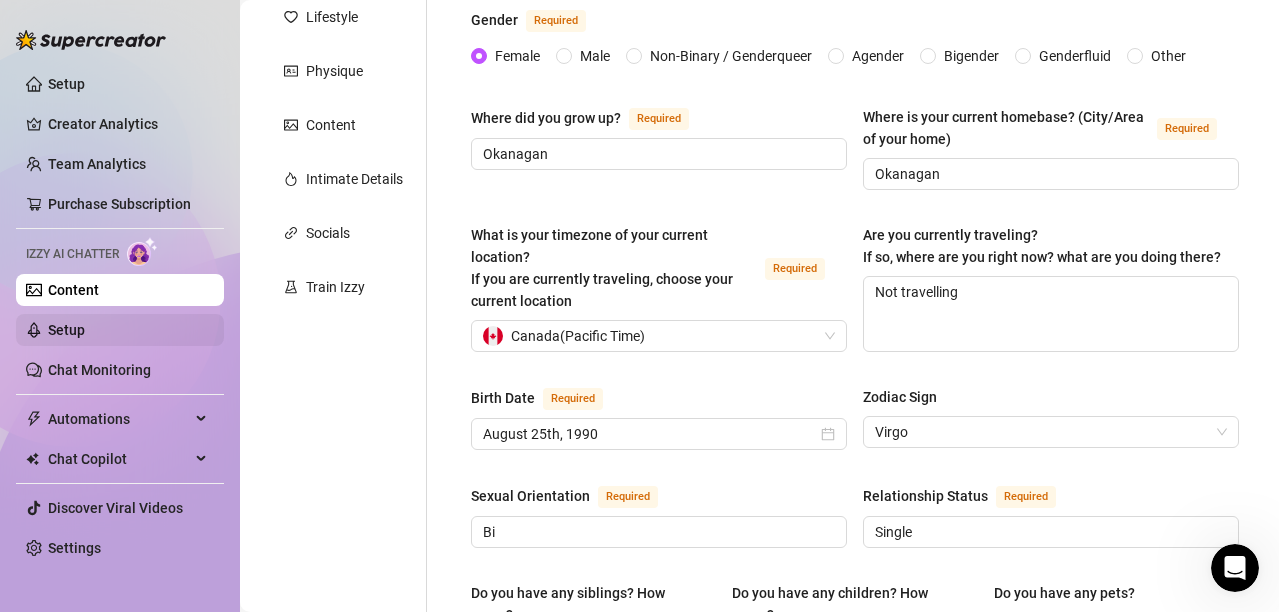 click on "Setup" at bounding box center (66, 330) 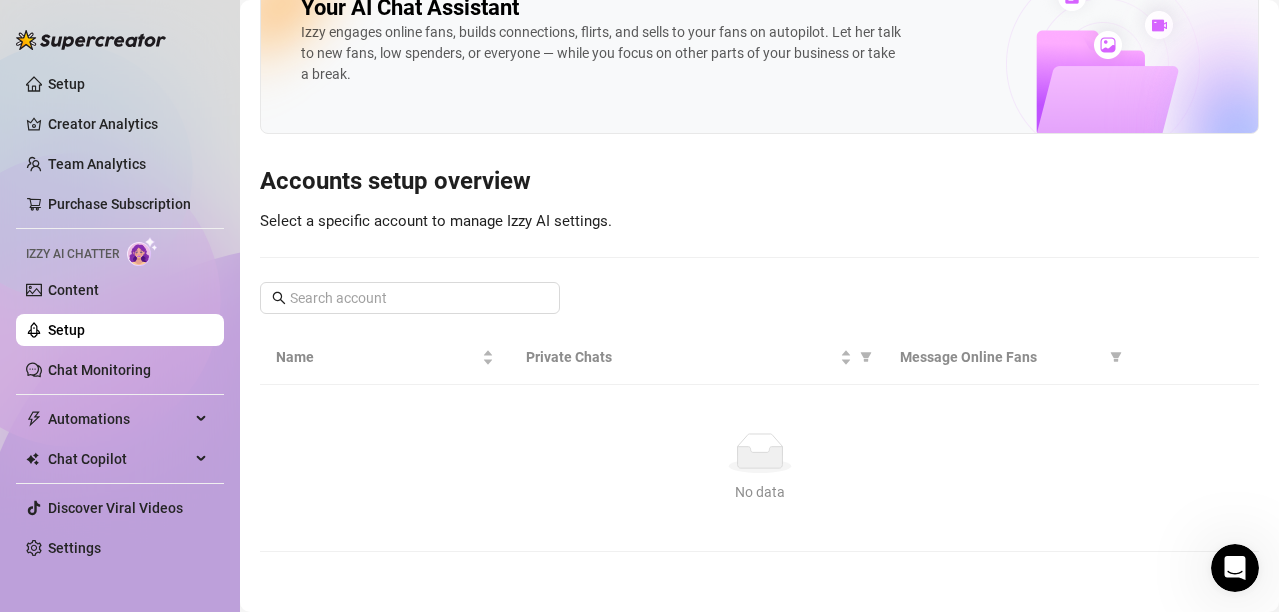 scroll, scrollTop: 0, scrollLeft: 0, axis: both 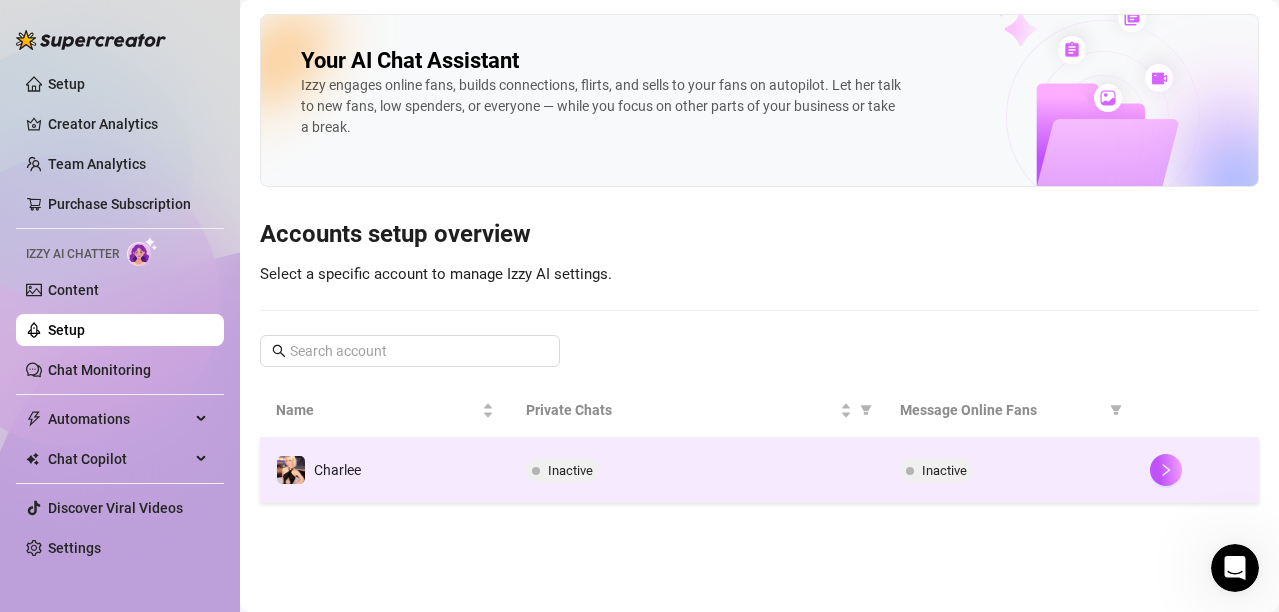 click on "Charlee" at bounding box center (385, 470) 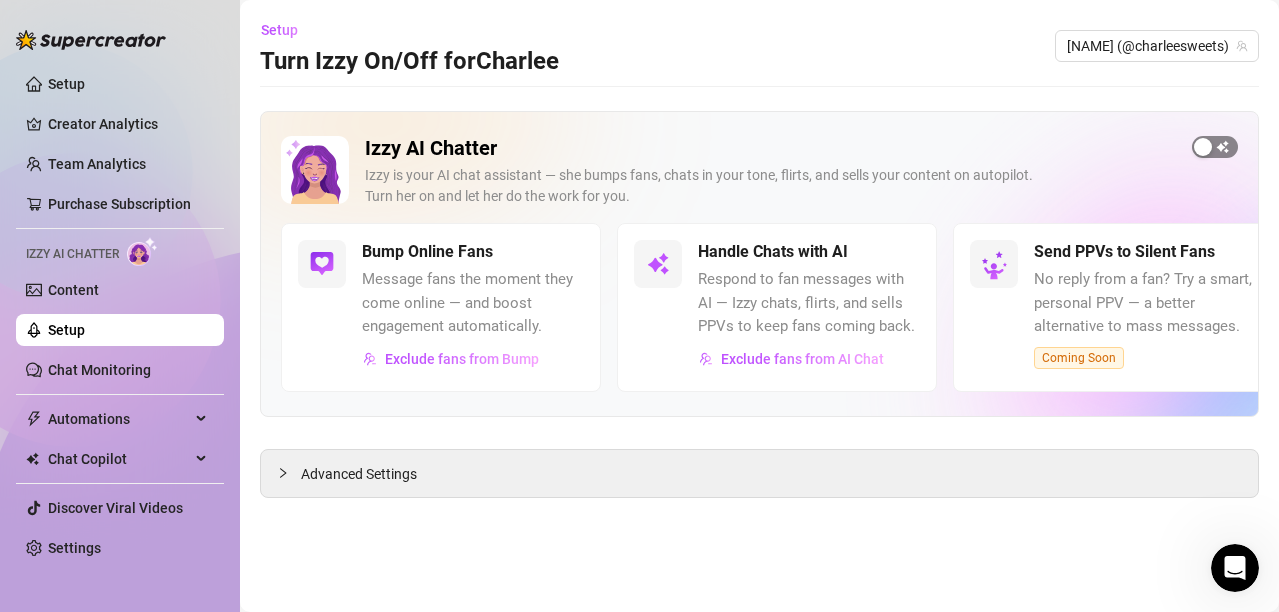 click at bounding box center (1215, 147) 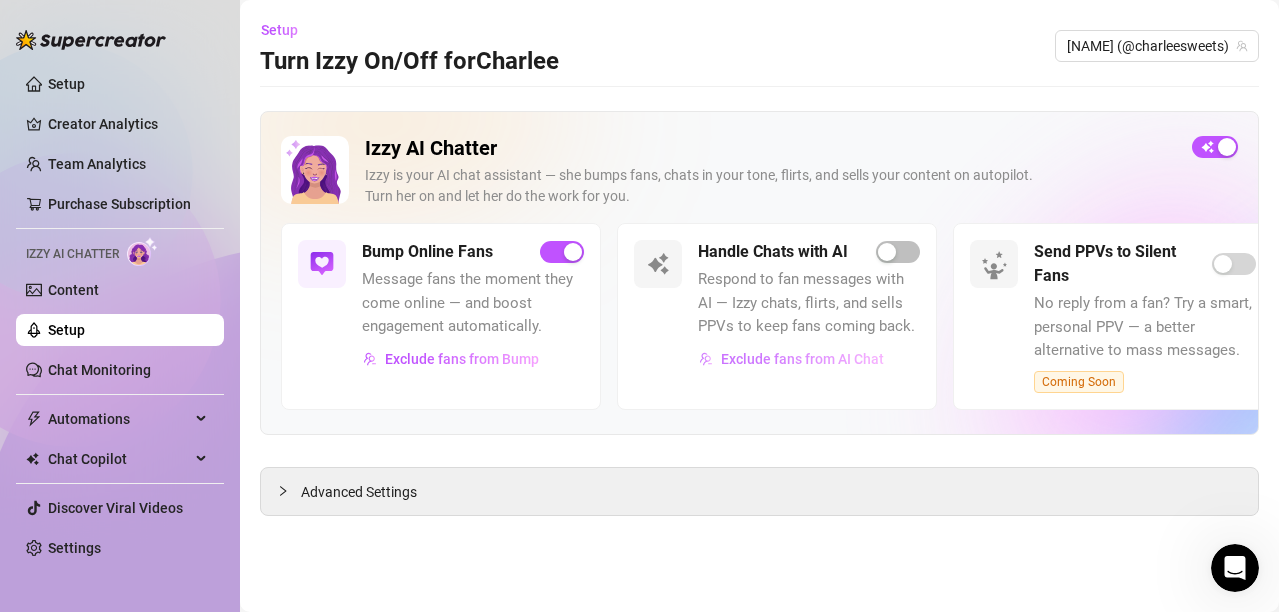 click on "Exclude fans from AI Chat" at bounding box center [802, 359] 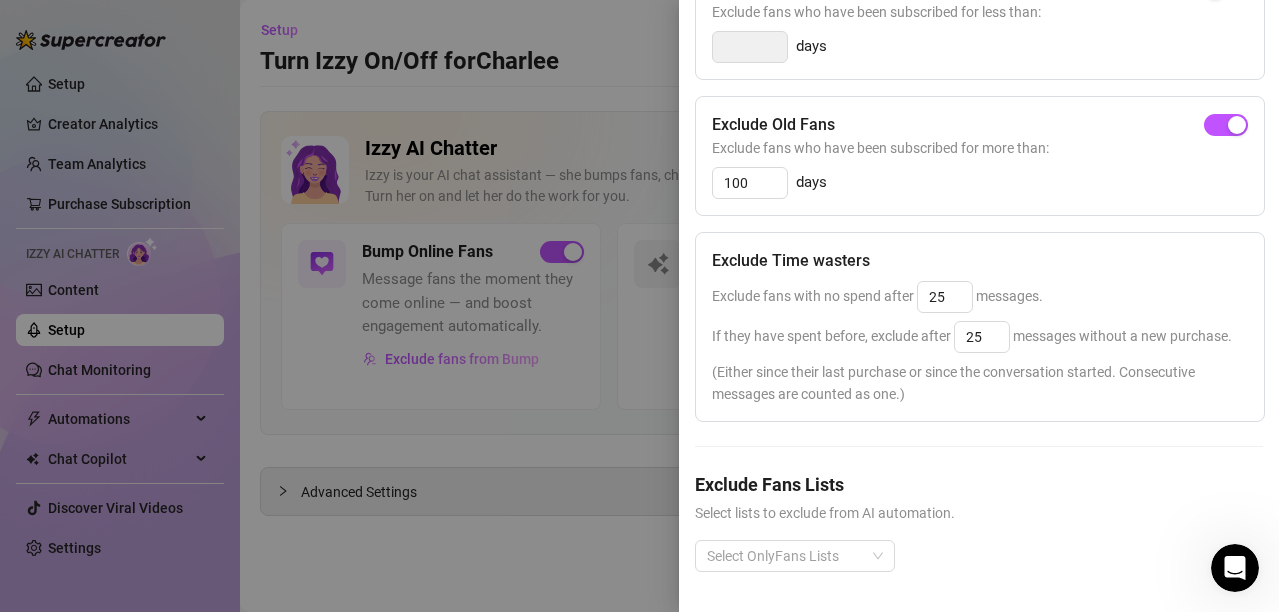 scroll, scrollTop: 456, scrollLeft: 0, axis: vertical 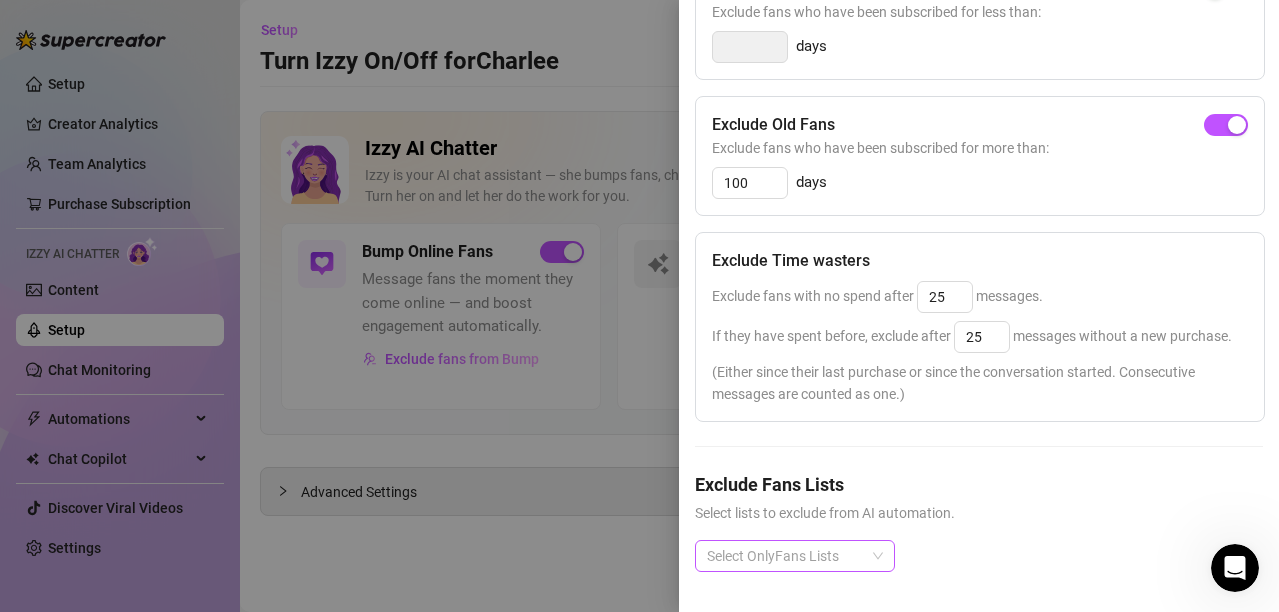 click at bounding box center [784, 556] 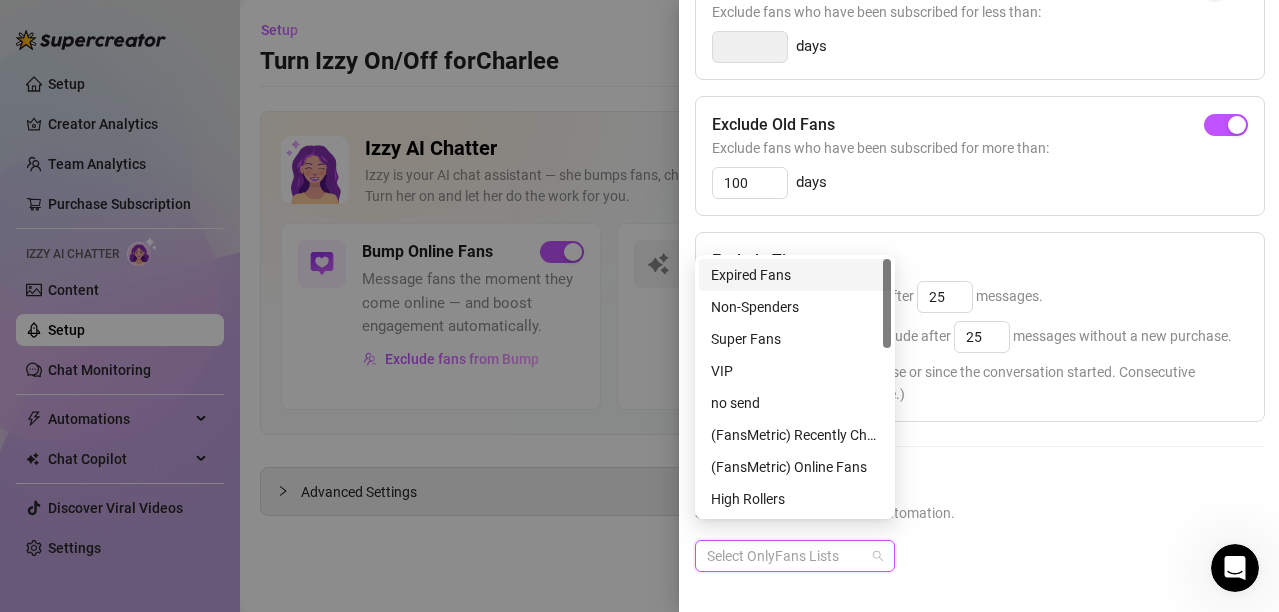 click on "Expired Fans" at bounding box center (795, 275) 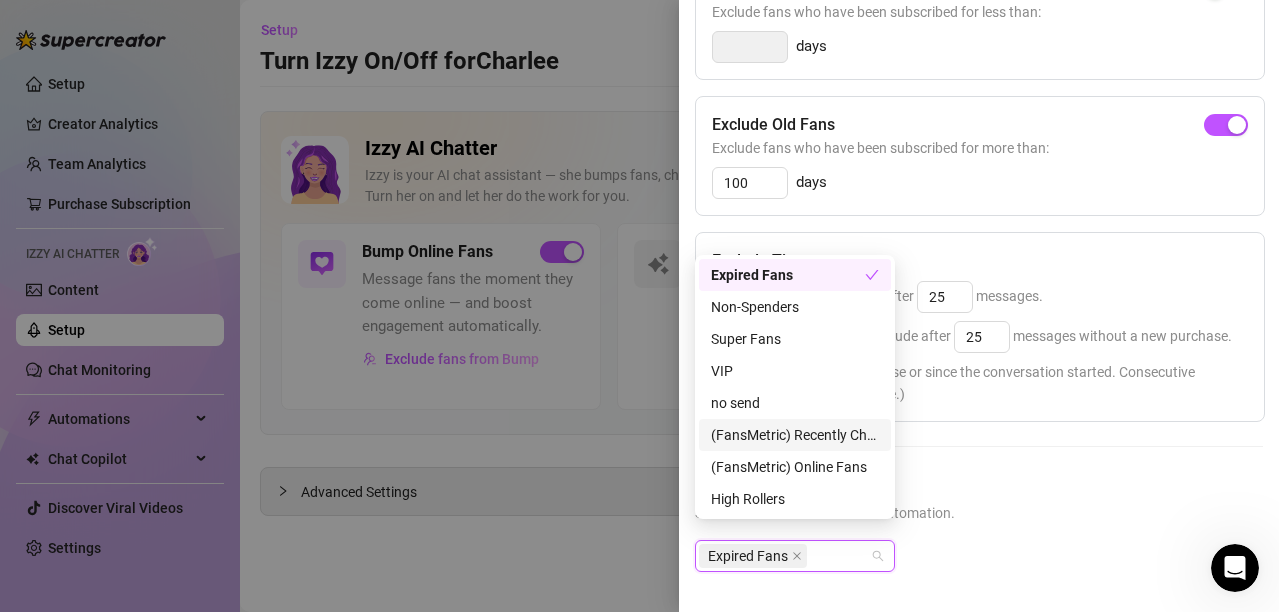 click on "Expired Fans" at bounding box center (979, 572) 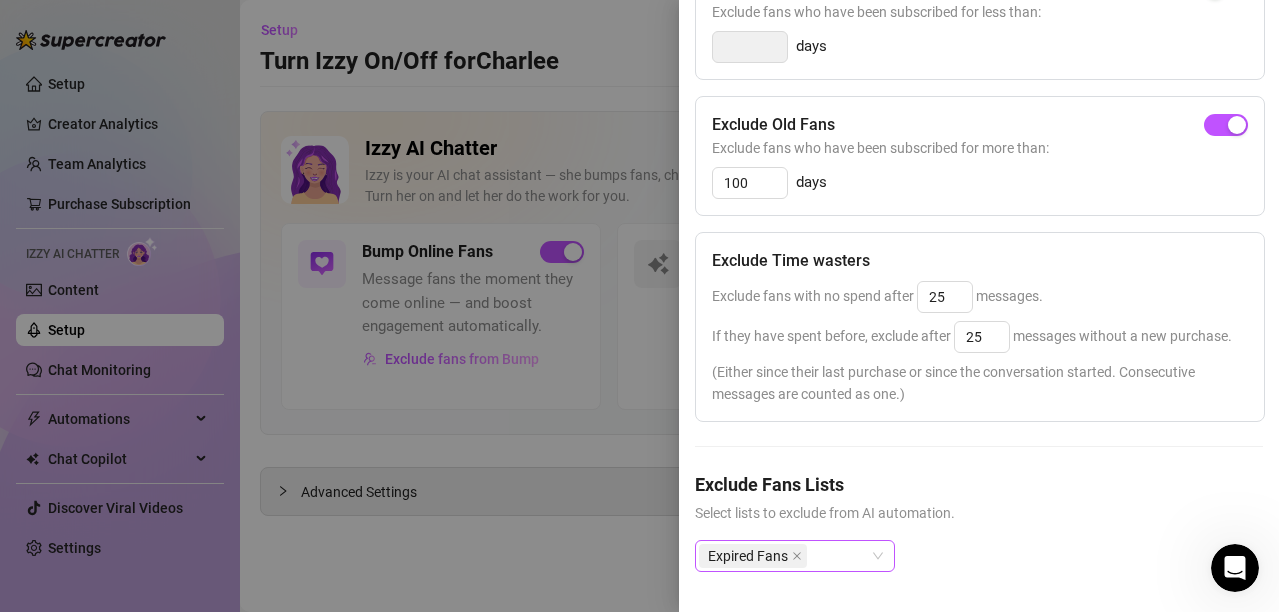 click on "Expired Fans" at bounding box center [784, 556] 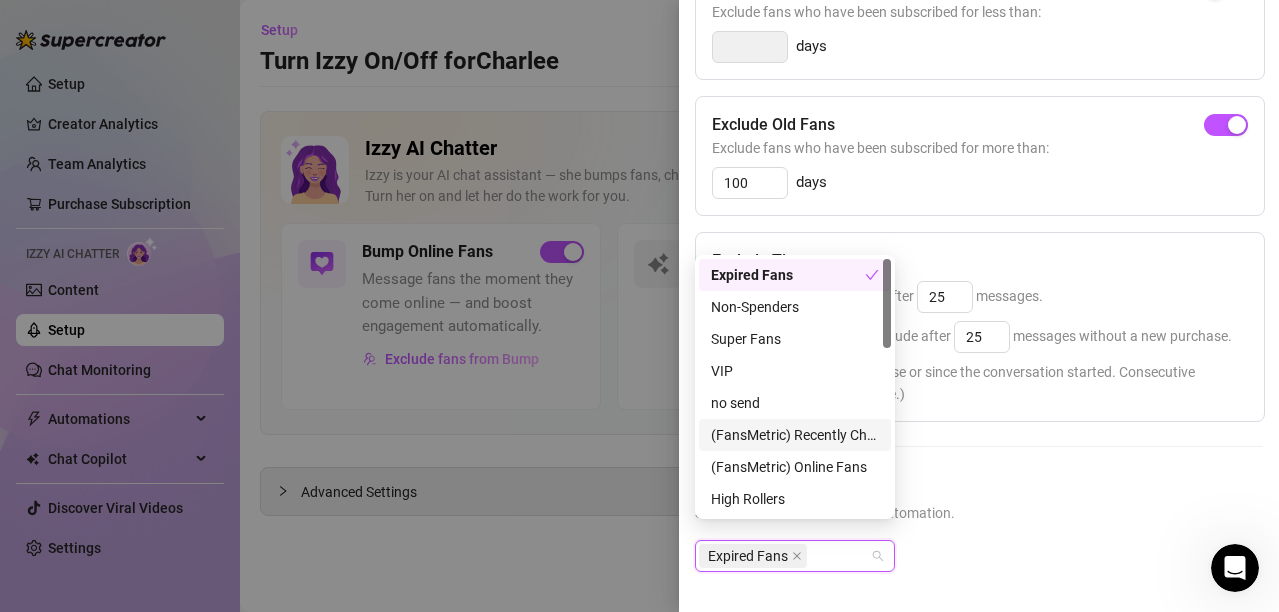 click on "Exclude Fans Lists Select lists to exclude from AI automation. Expired Fans" at bounding box center [979, 537] 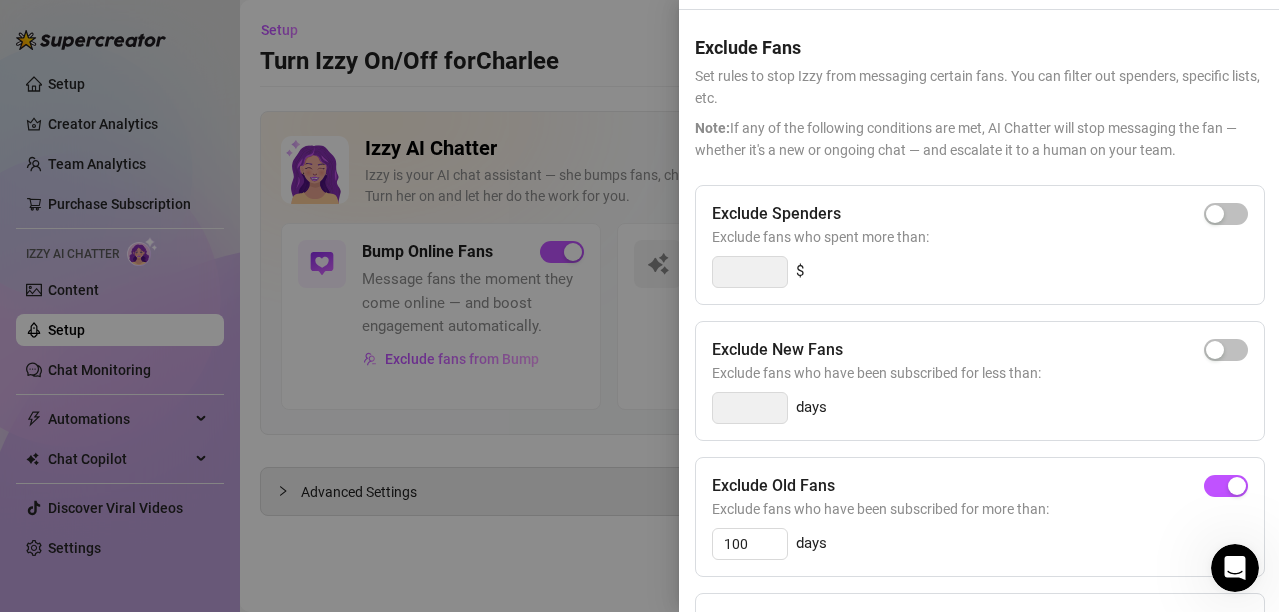 scroll, scrollTop: 0, scrollLeft: 0, axis: both 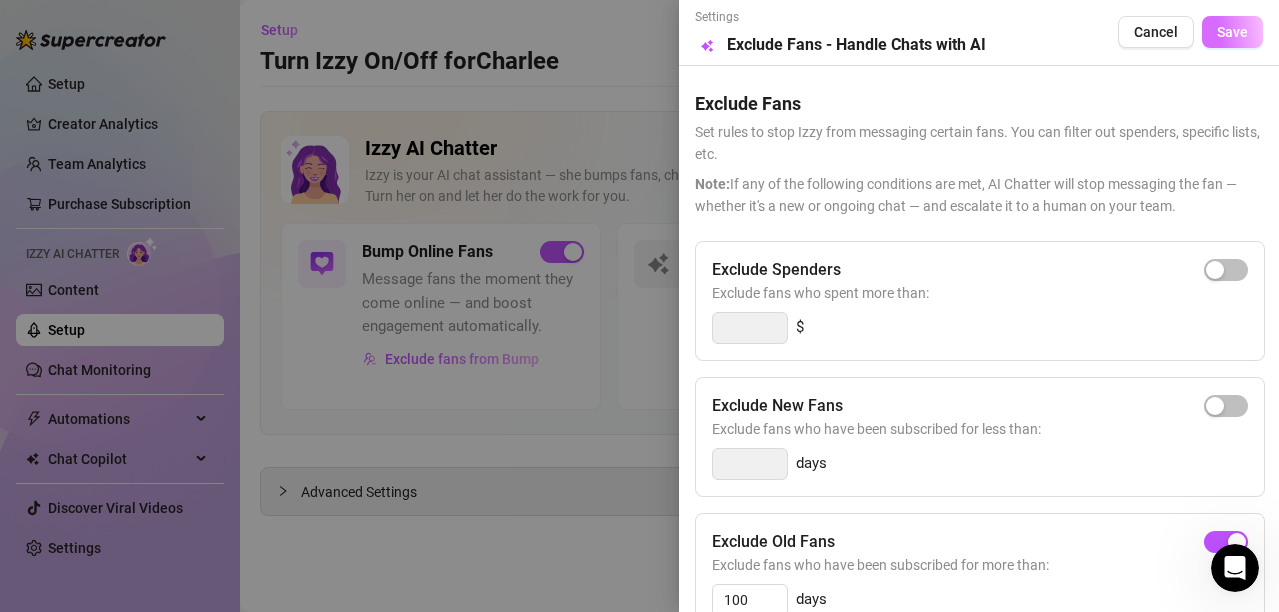click on "Save" at bounding box center (1232, 32) 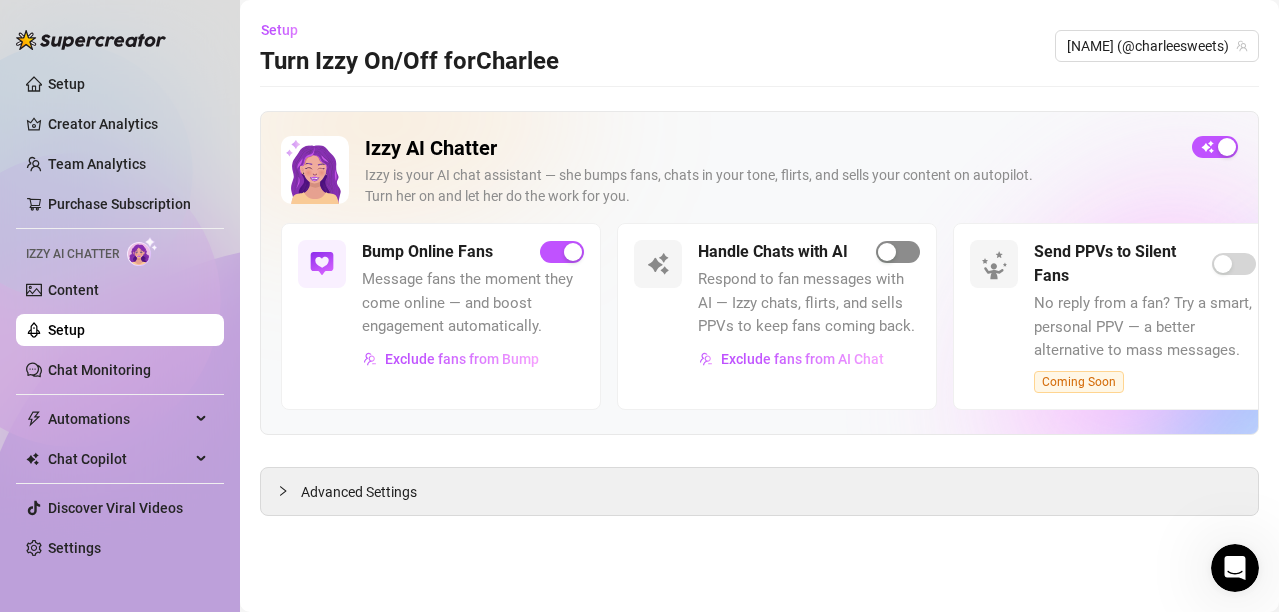 click at bounding box center (898, 252) 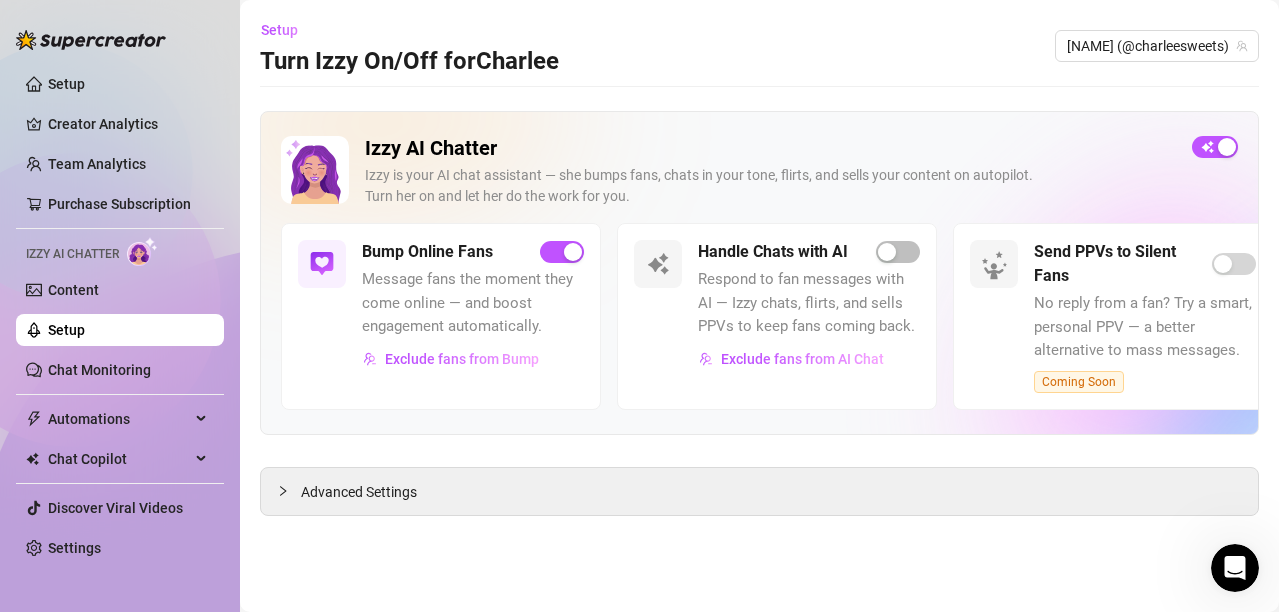 click at bounding box center (562, 252) 